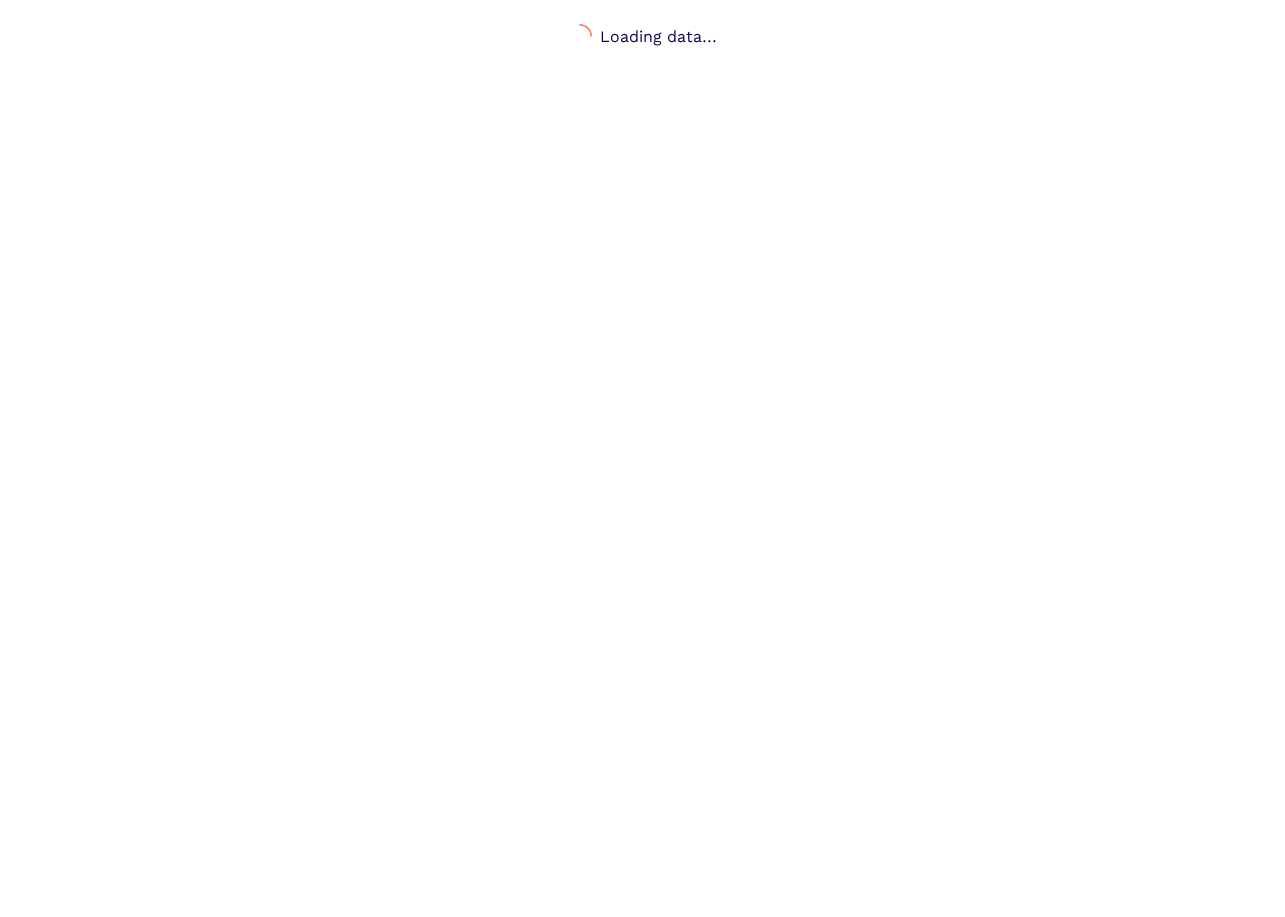 scroll, scrollTop: 0, scrollLeft: 0, axis: both 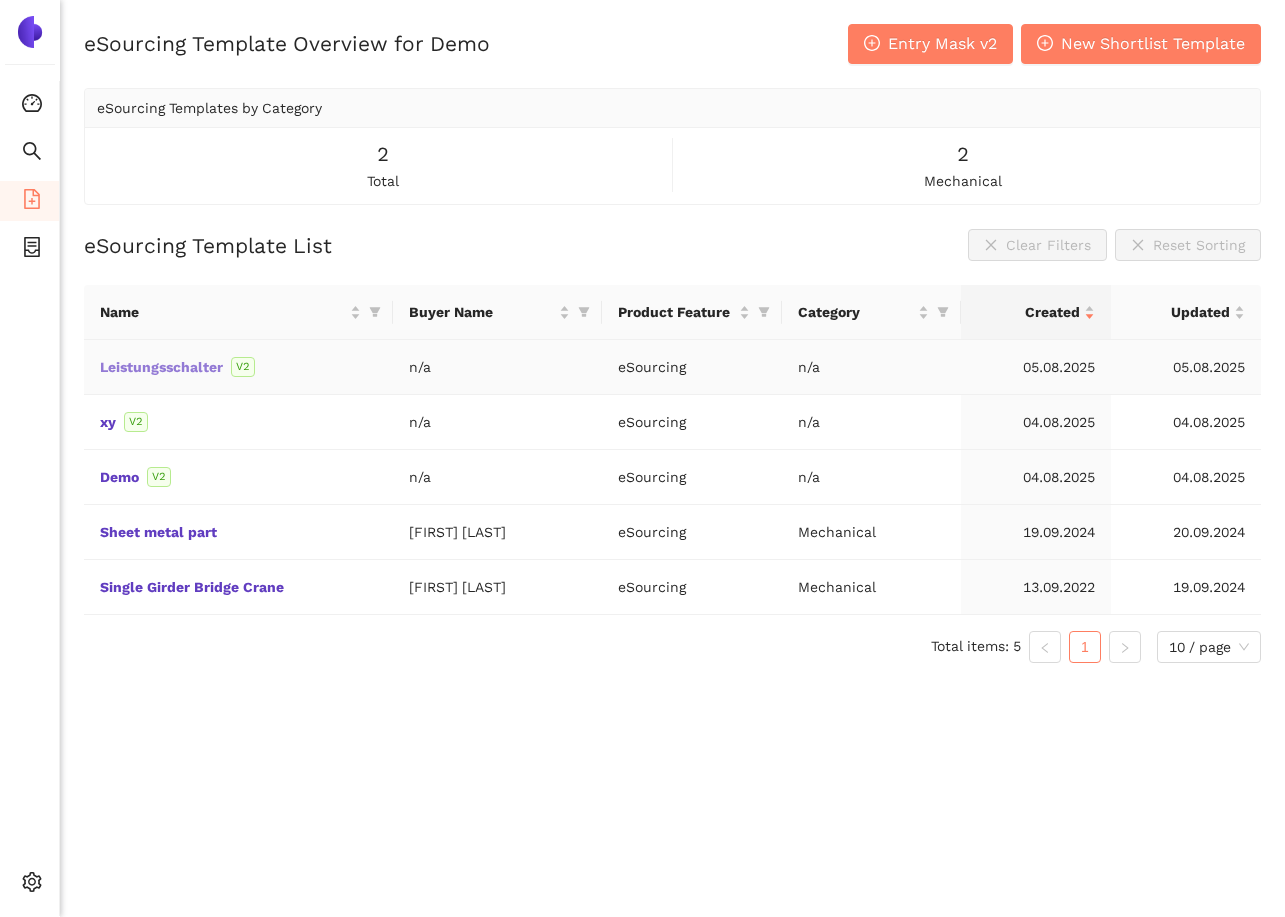 click on "Leistungsschalter" at bounding box center [0, 0] 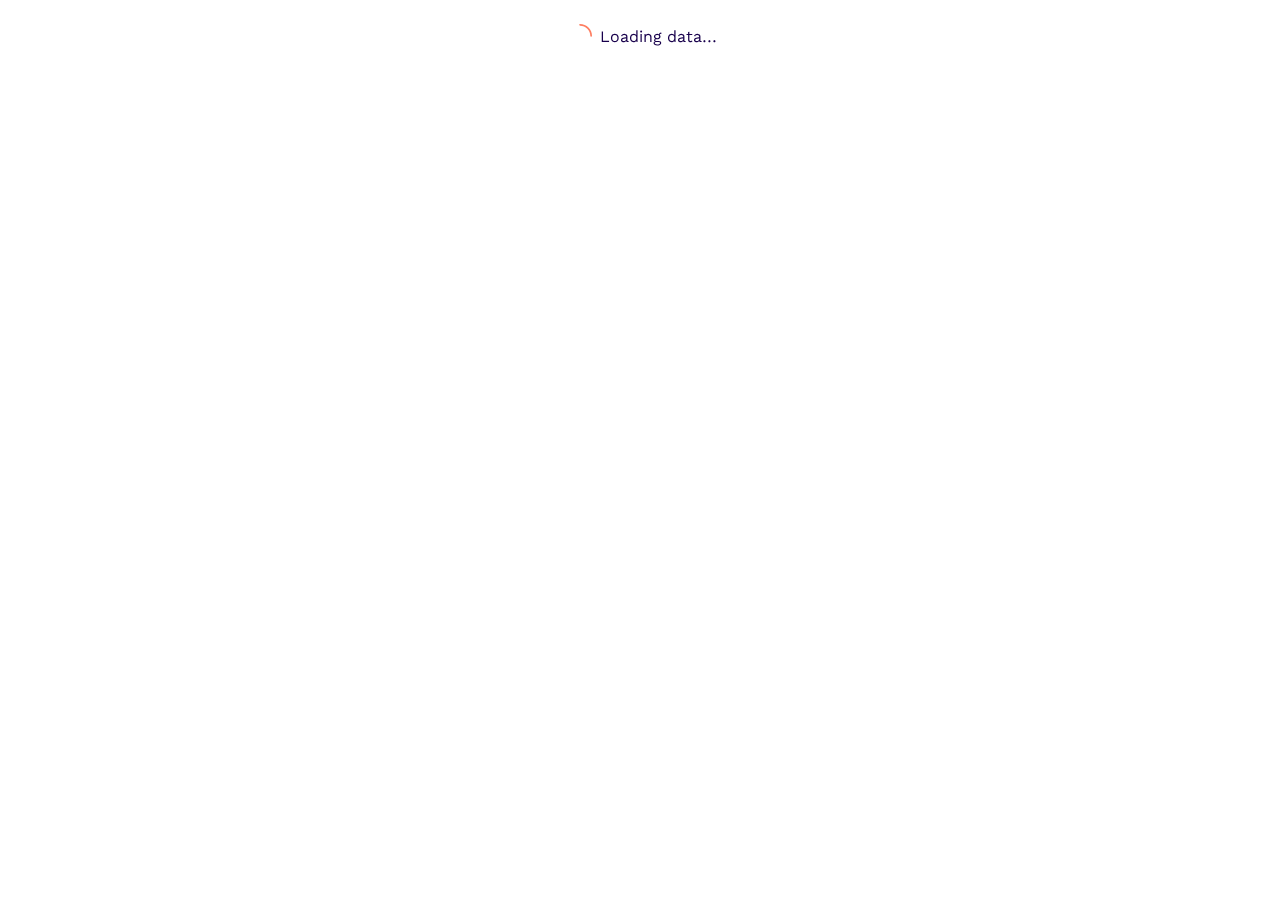 scroll, scrollTop: 0, scrollLeft: 0, axis: both 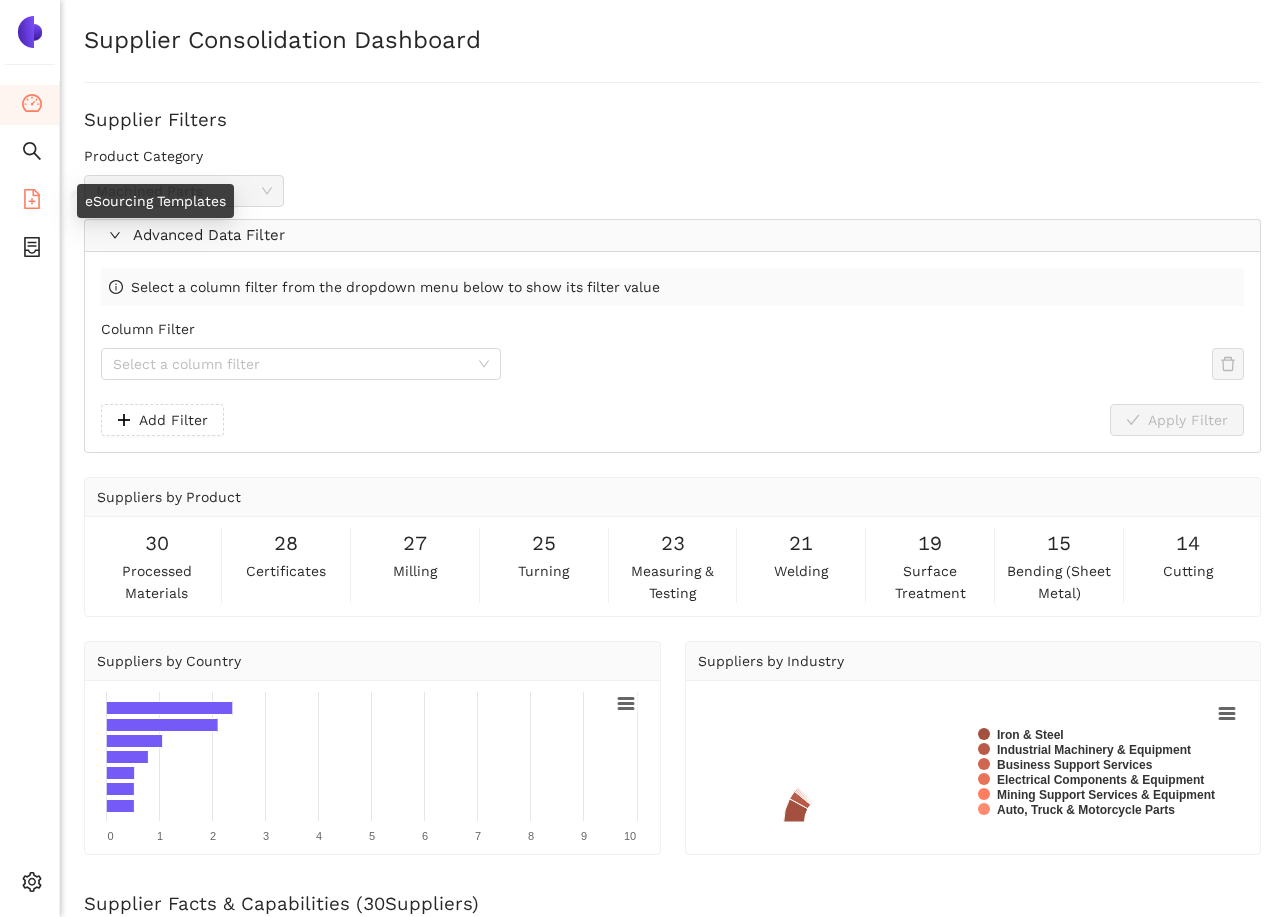 click 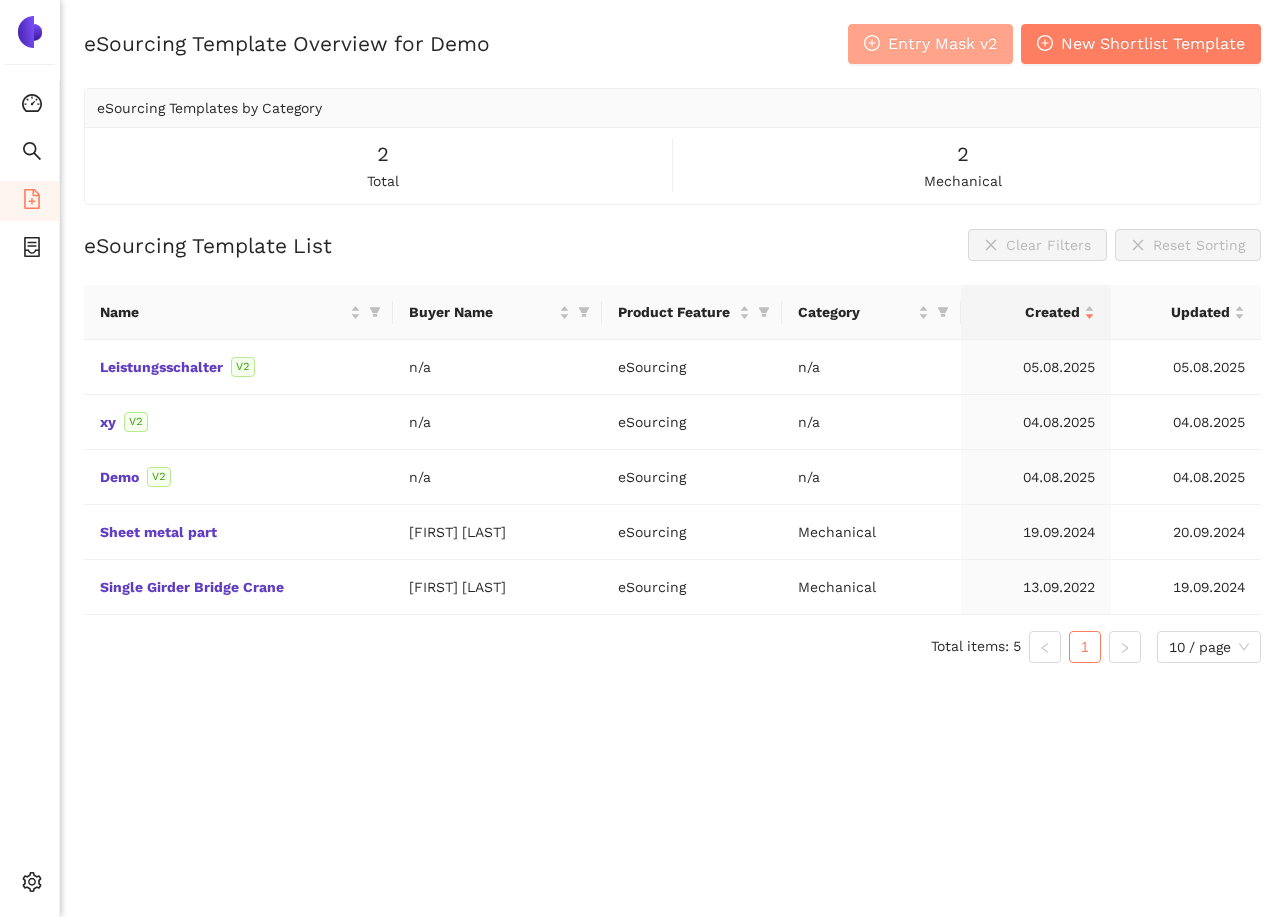 click 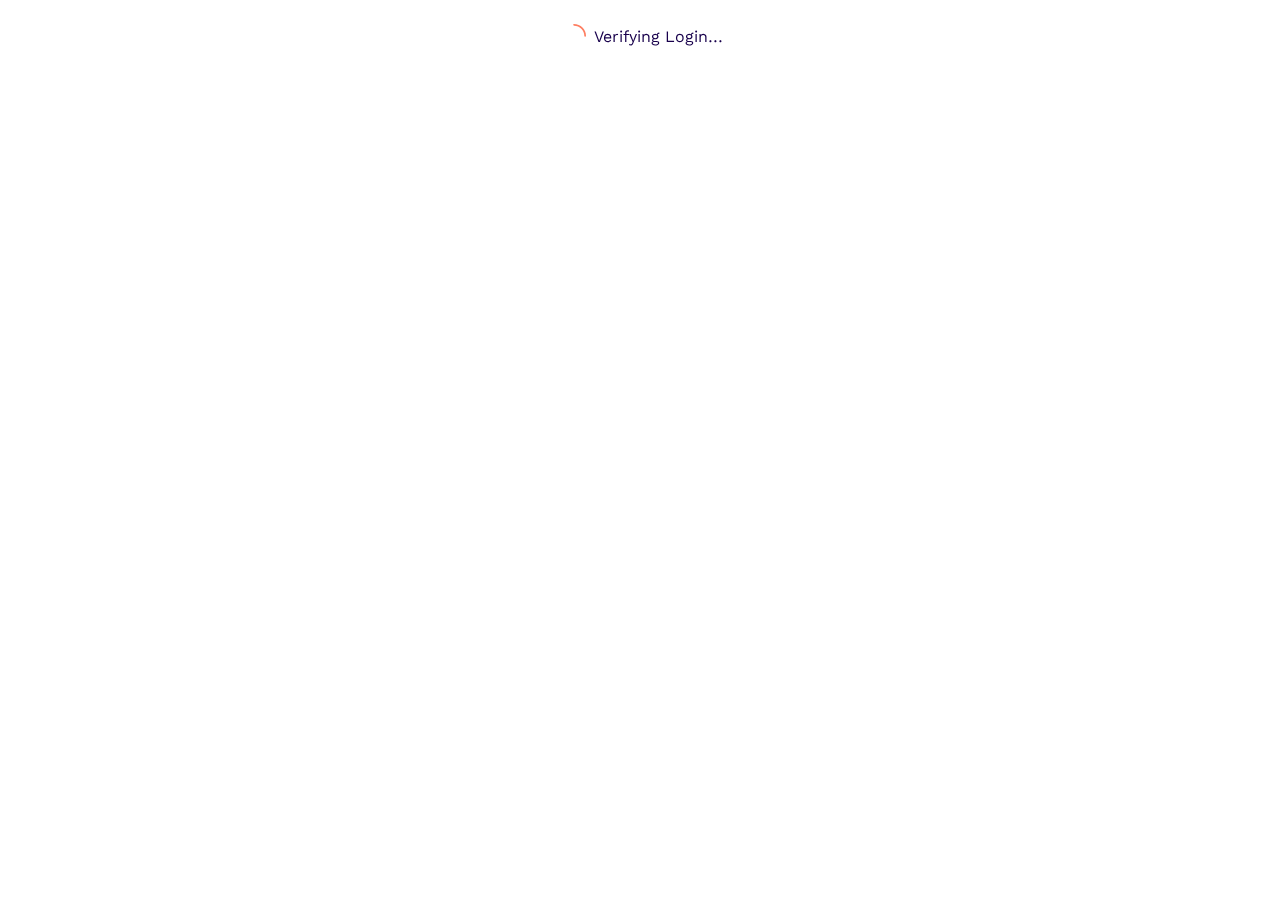 scroll, scrollTop: 0, scrollLeft: 0, axis: both 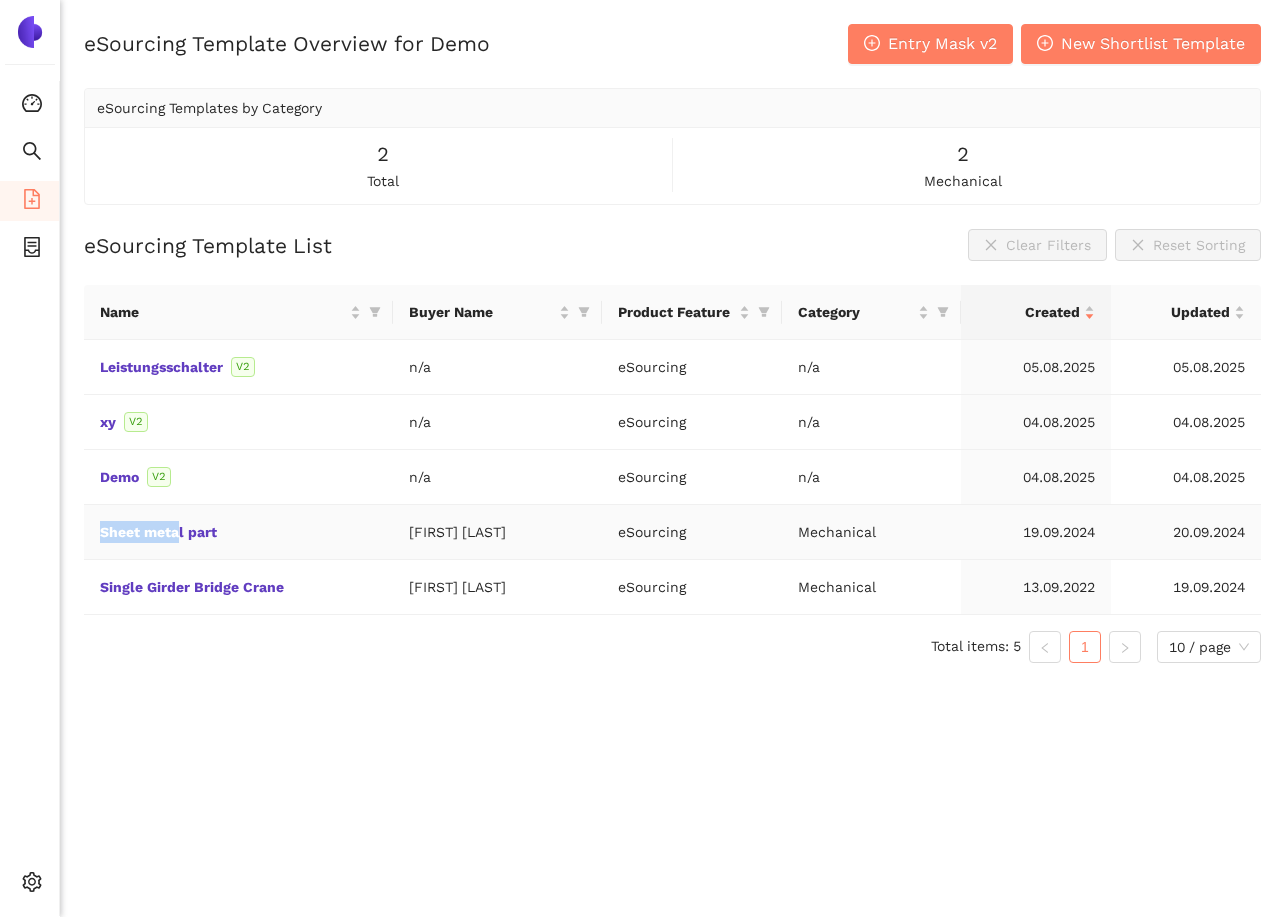 click on "Sheet metal part" at bounding box center (238, 532) 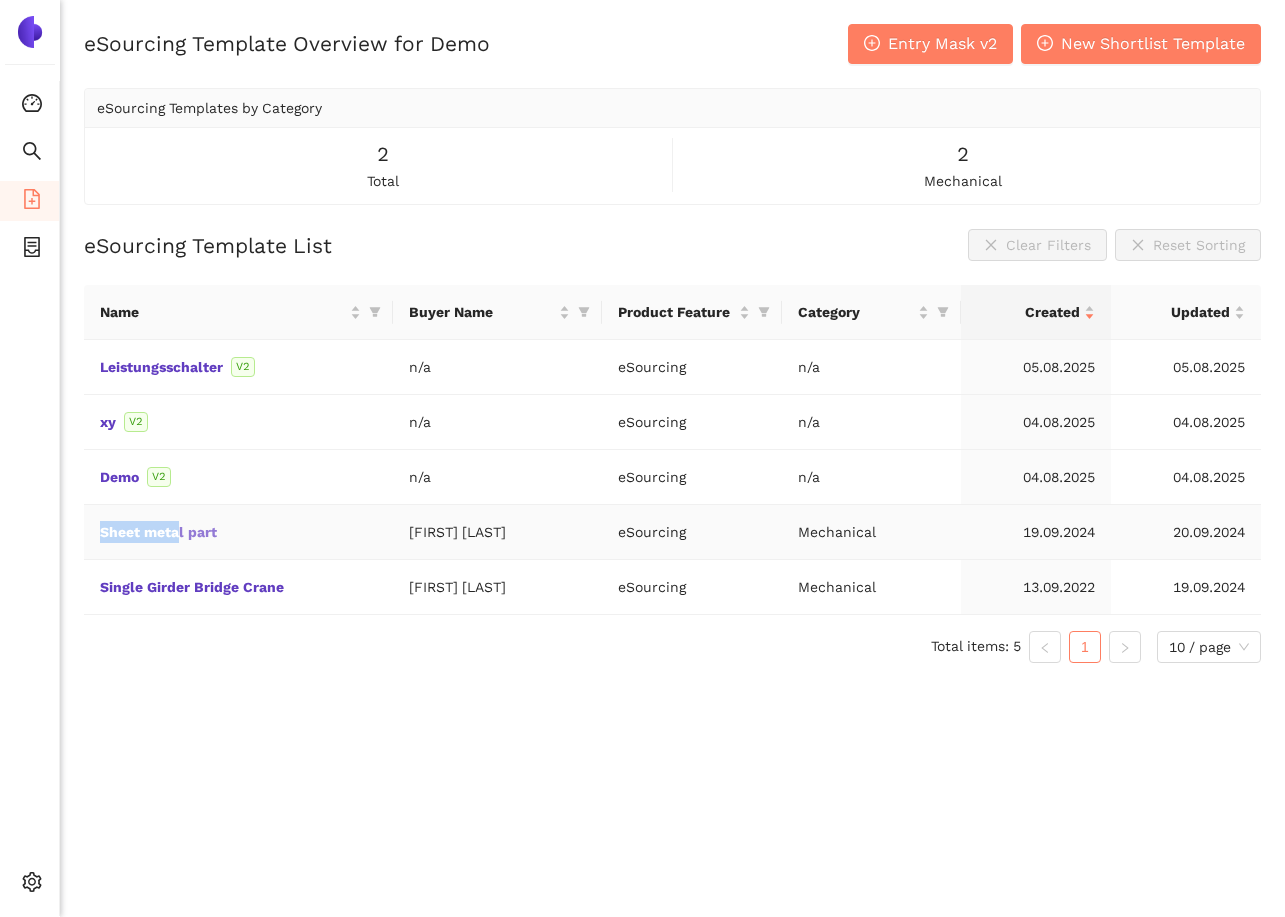 click on "Sheet metal part" at bounding box center (0, 0) 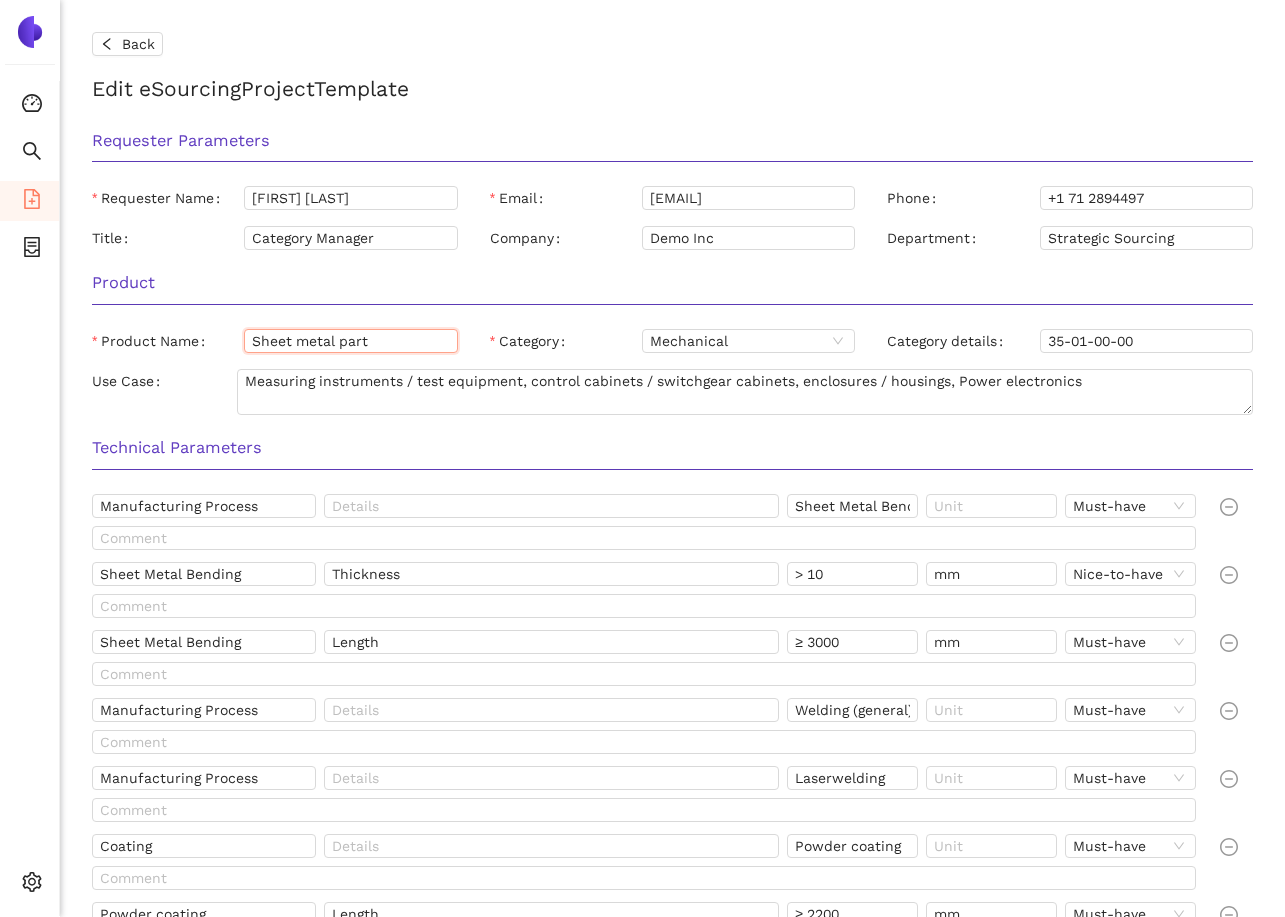 click on "Sheet metal part" at bounding box center (350, 341) 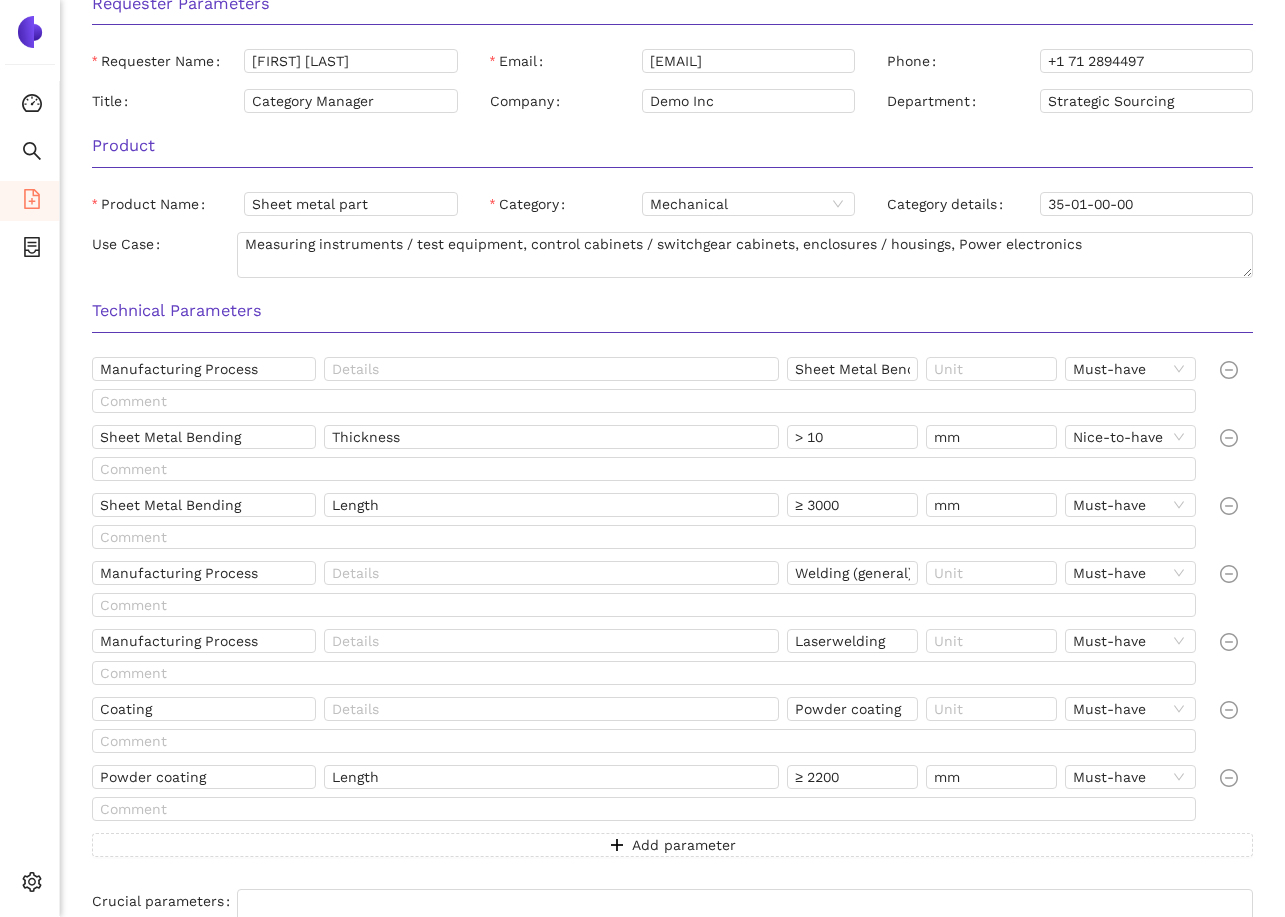 scroll, scrollTop: 138, scrollLeft: 0, axis: vertical 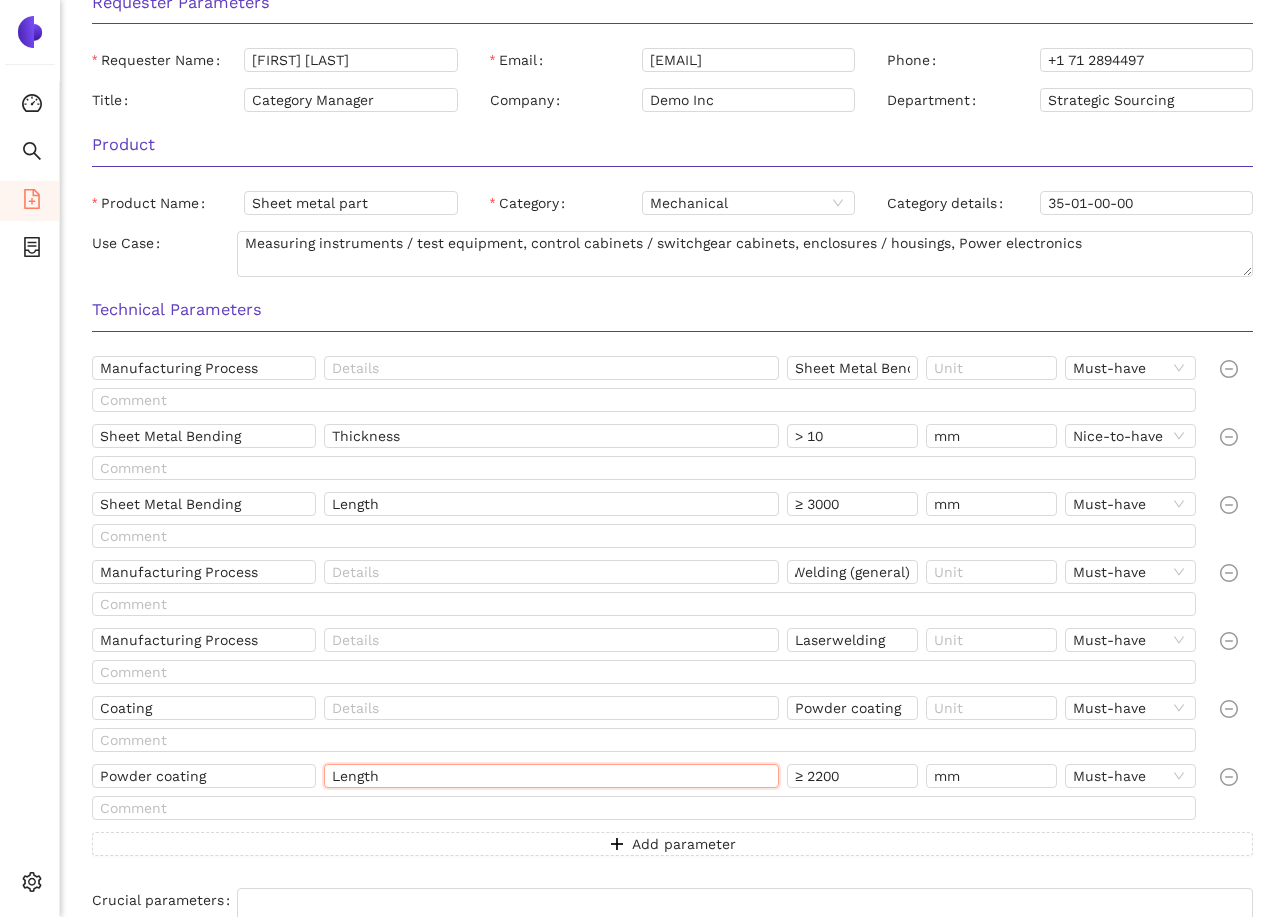 click on "Length" at bounding box center [551, 776] 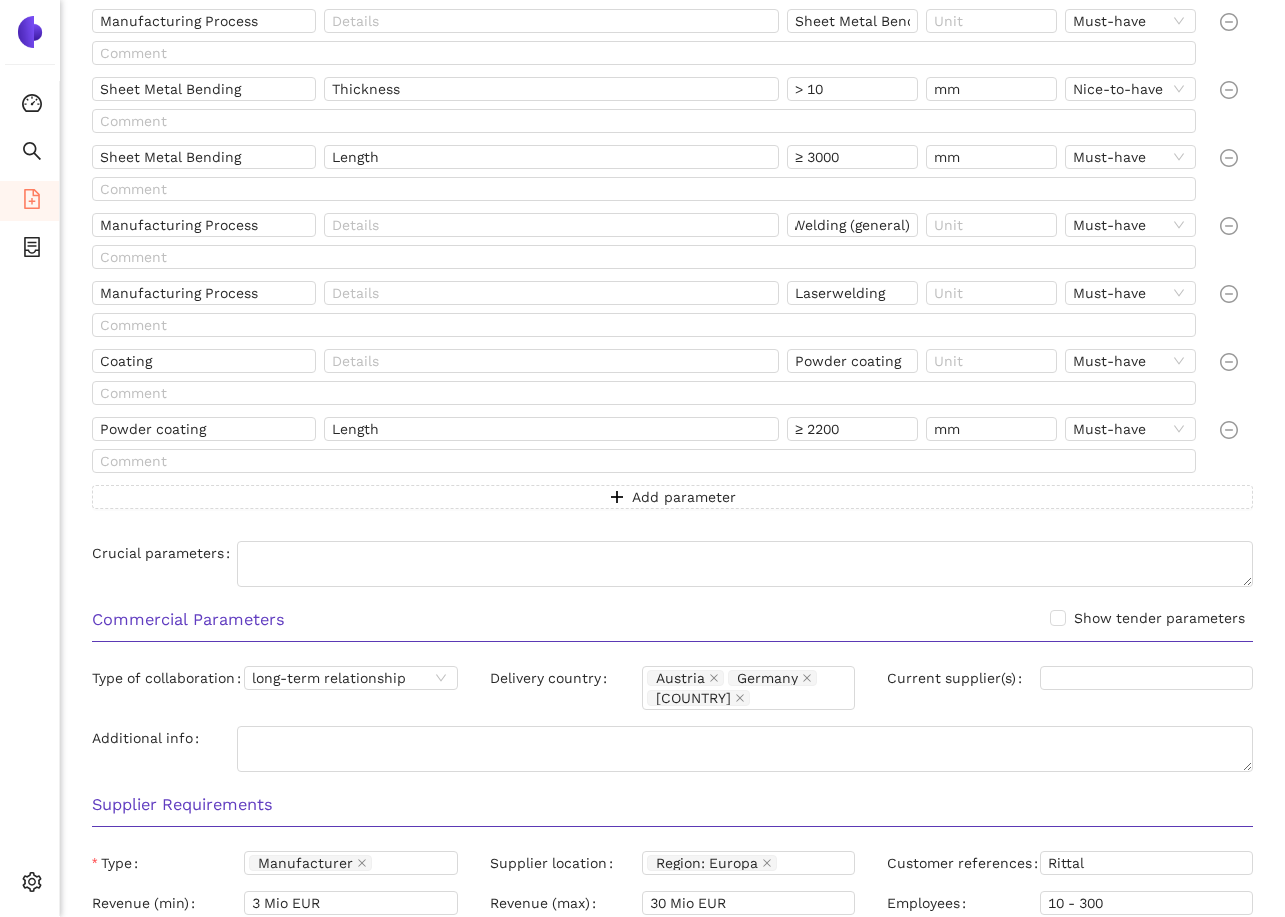 scroll, scrollTop: 713, scrollLeft: 0, axis: vertical 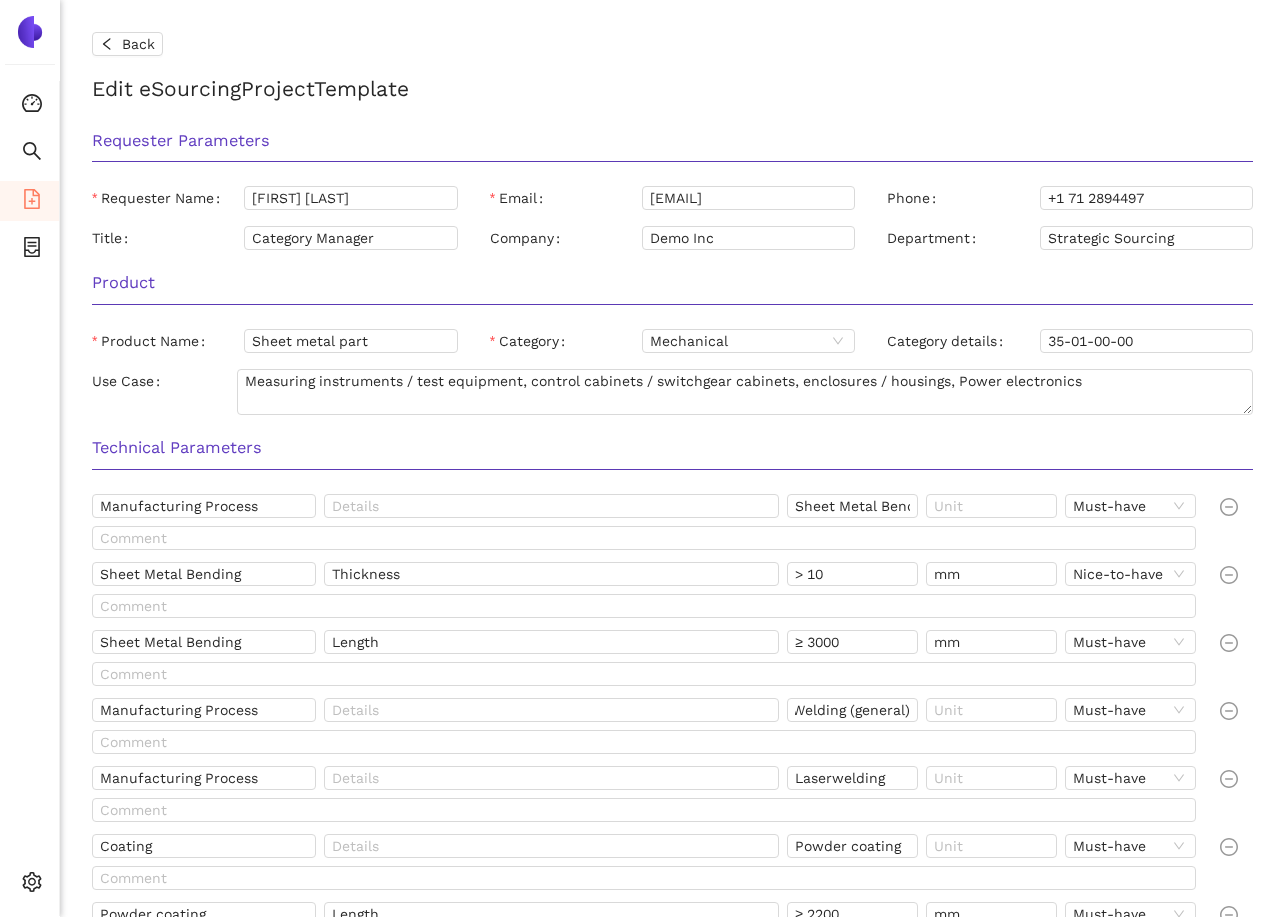 click on "Product Product Name Sheet metal part Category Mechanical Category details 35-01-00-00 Use Case Measuring instruments / test equipment, control cabinets / switchgear cabinets, enclosures / housings, Power electronics" at bounding box center [672, 340] 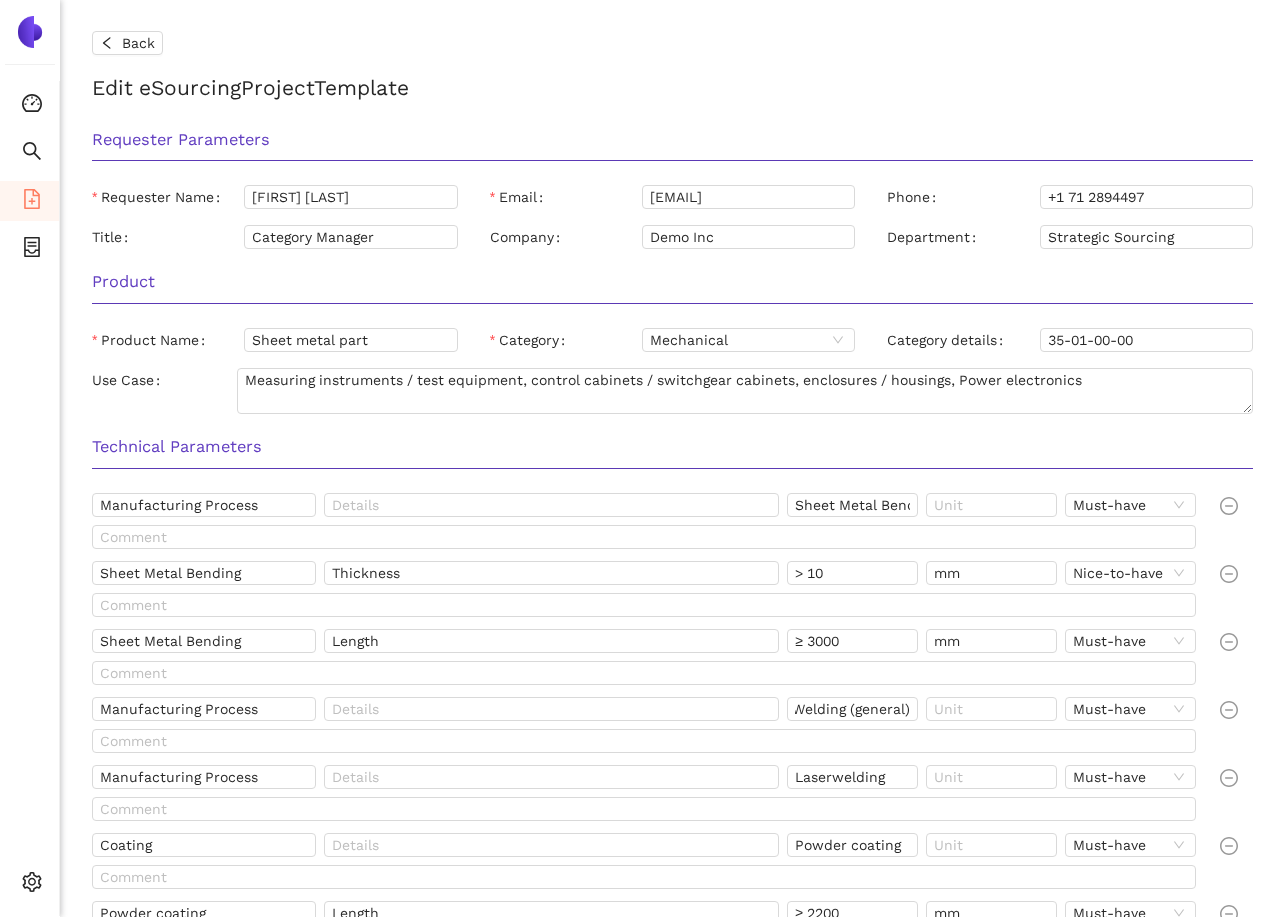 scroll, scrollTop: 0, scrollLeft: 0, axis: both 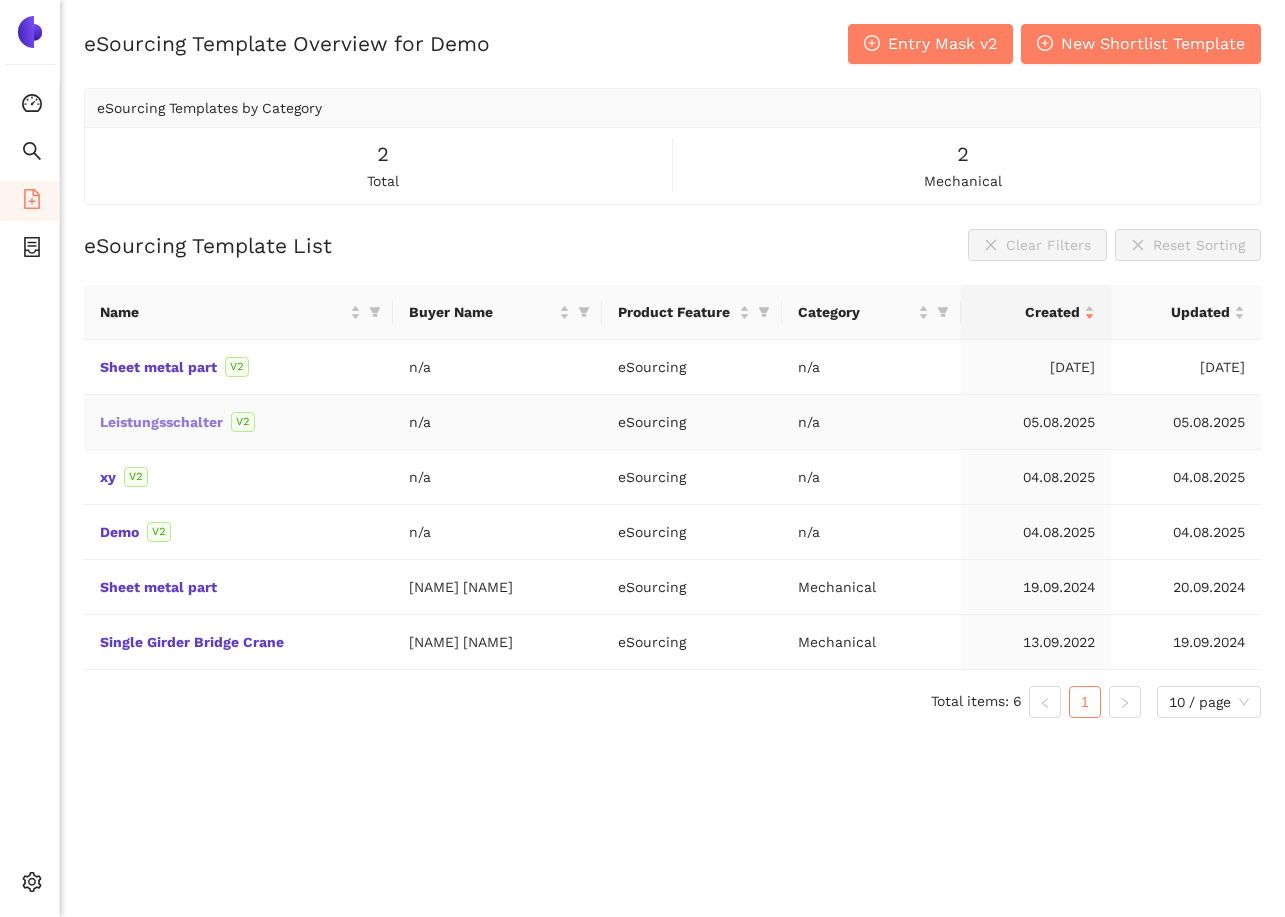 click on "Leistungsschalter" at bounding box center (0, 0) 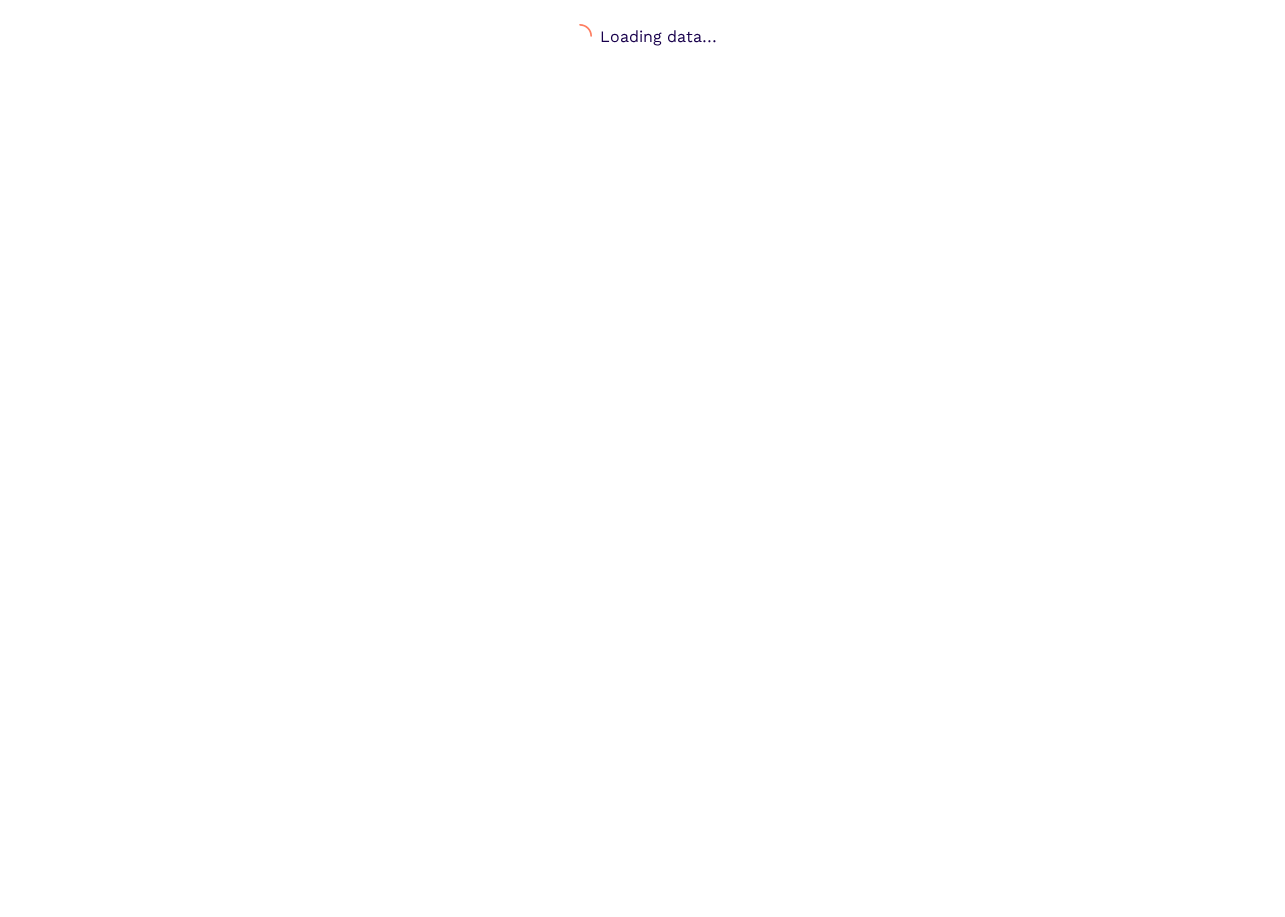 scroll, scrollTop: 0, scrollLeft: 0, axis: both 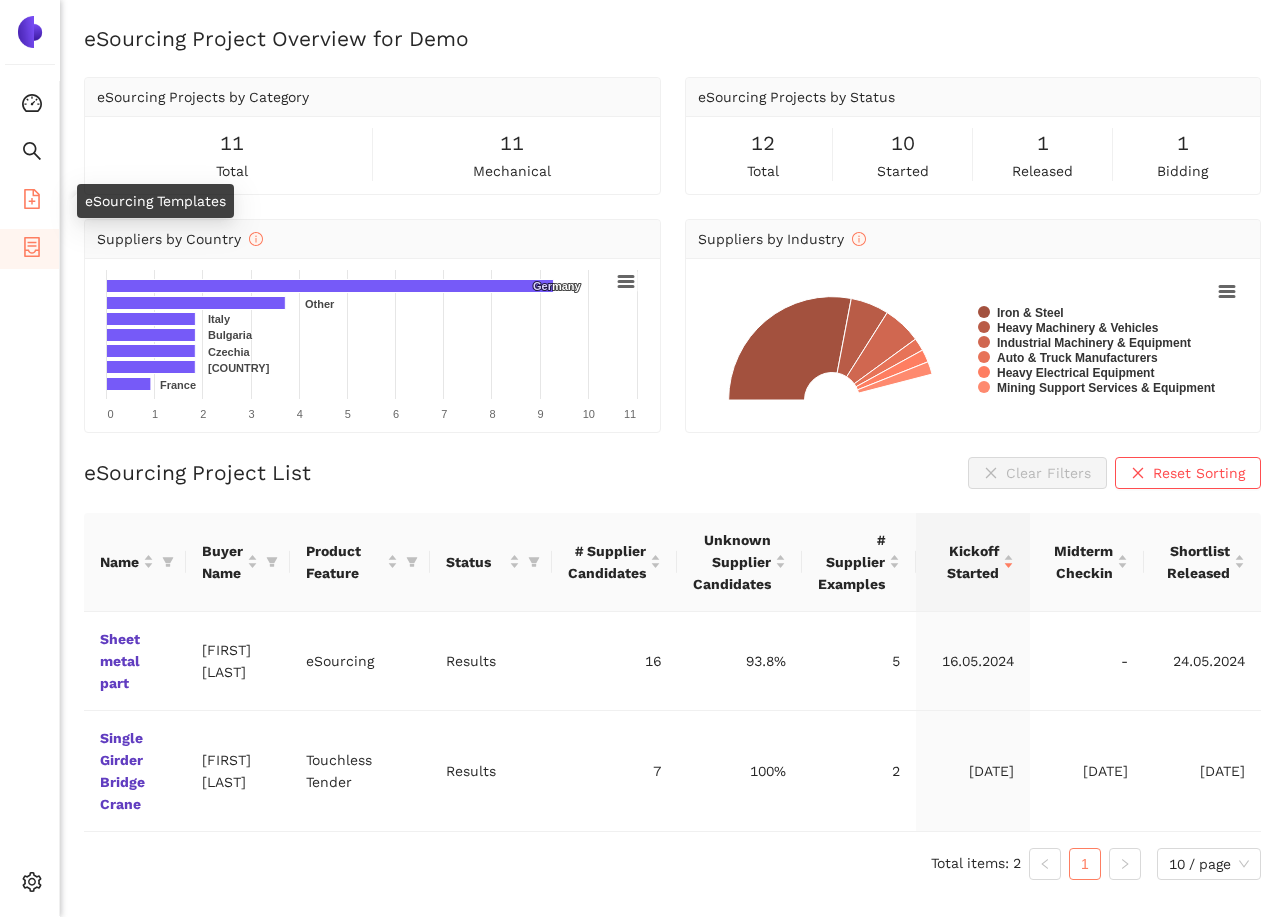 click 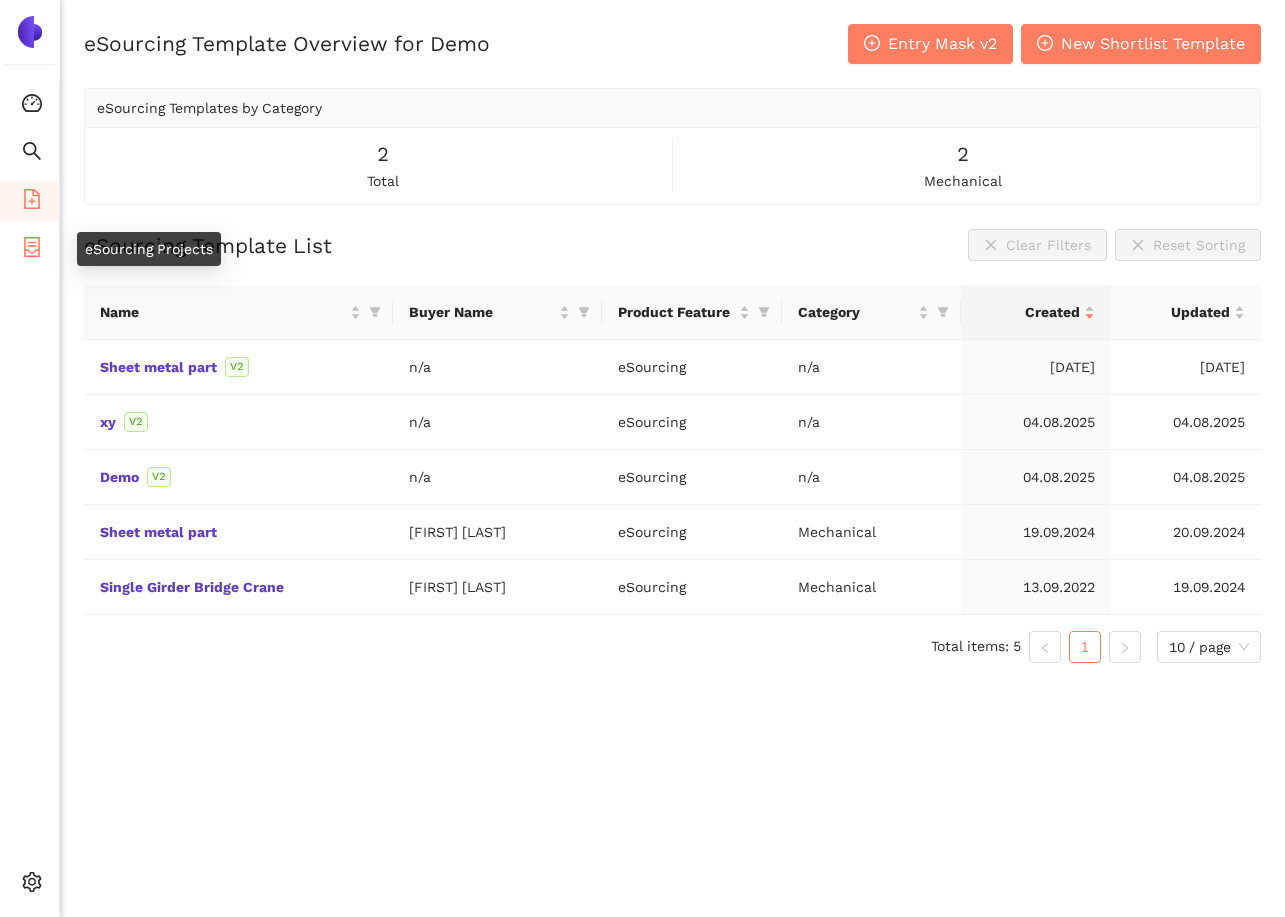 click on "eSourcing Projects" at bounding box center [29, 249] 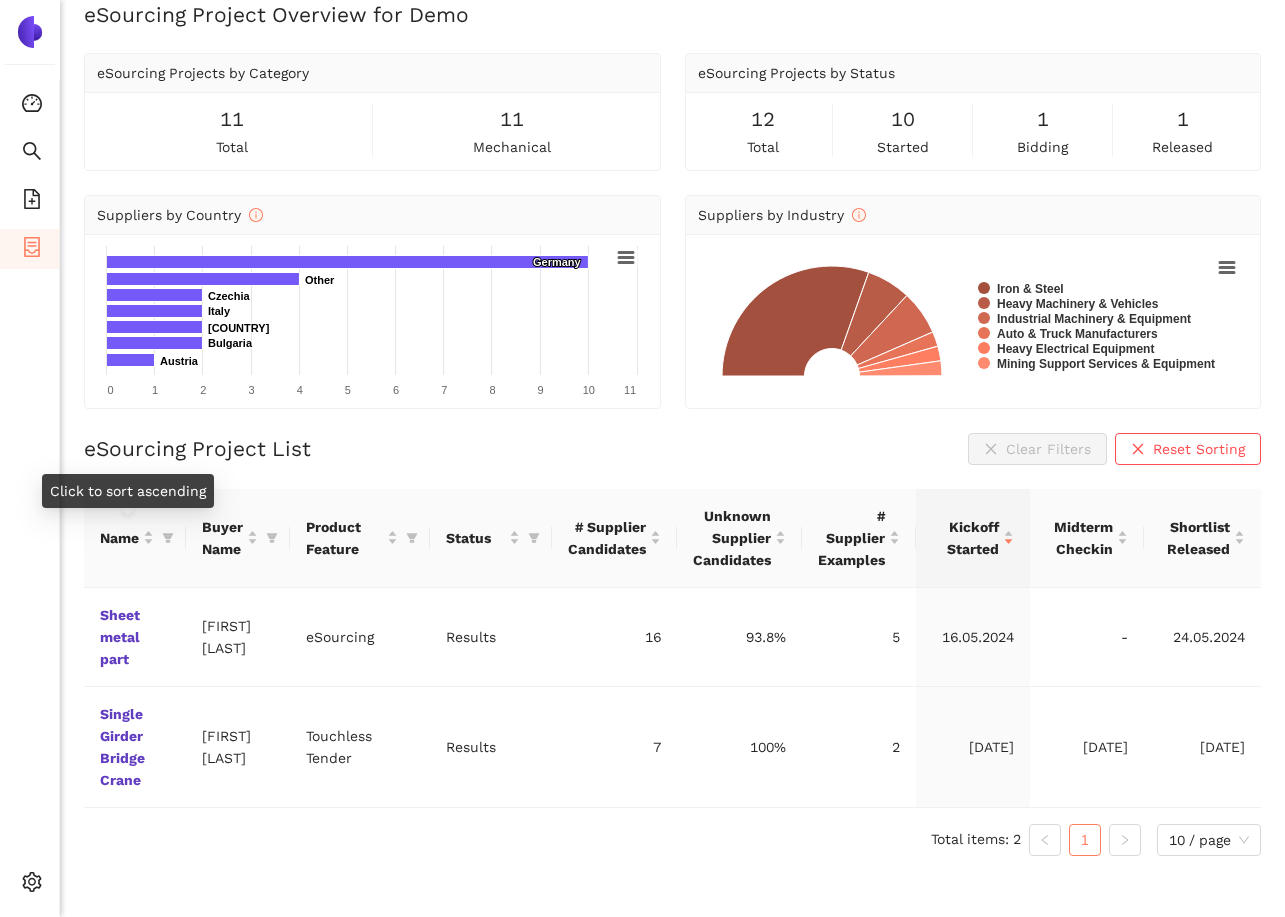 scroll, scrollTop: 0, scrollLeft: 0, axis: both 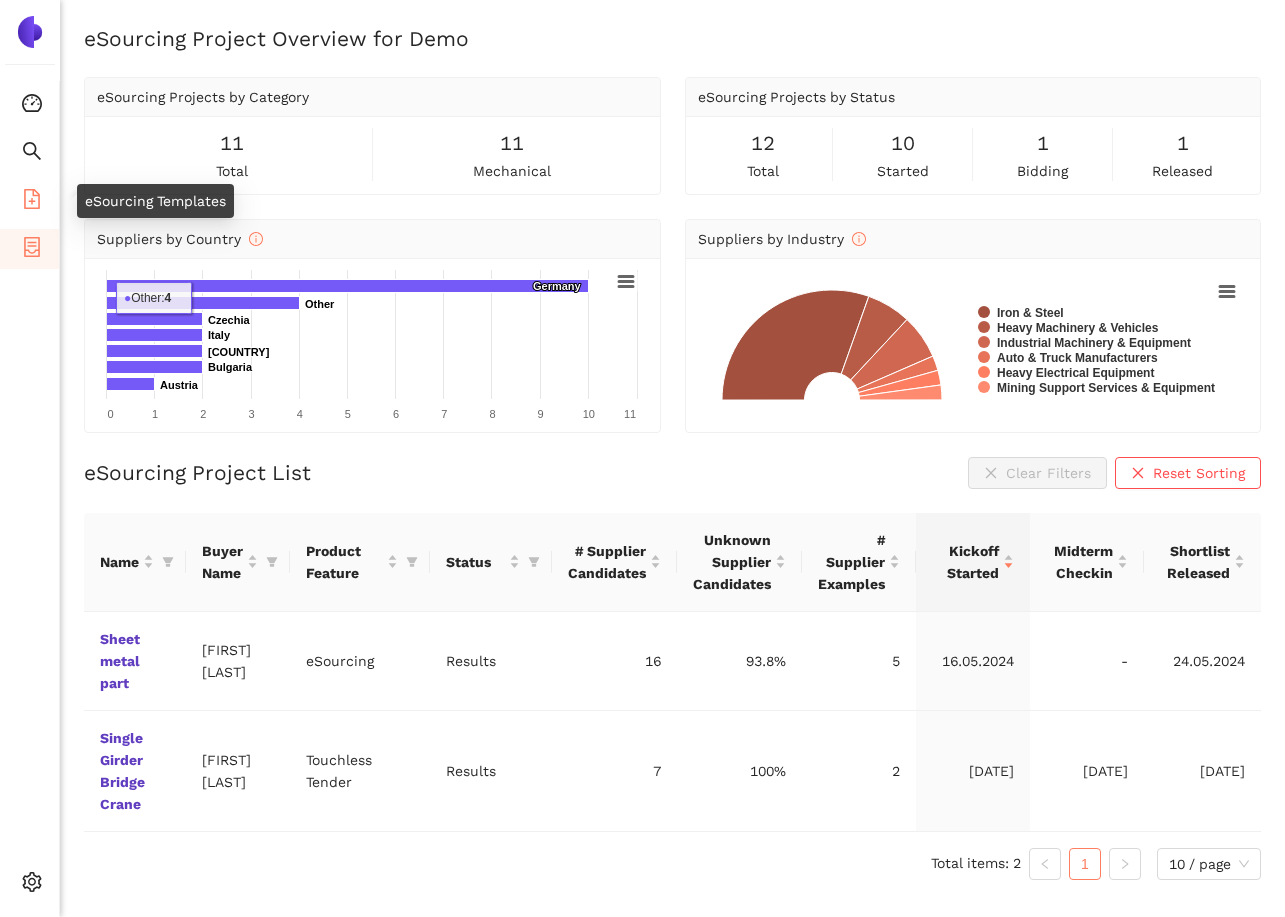 click 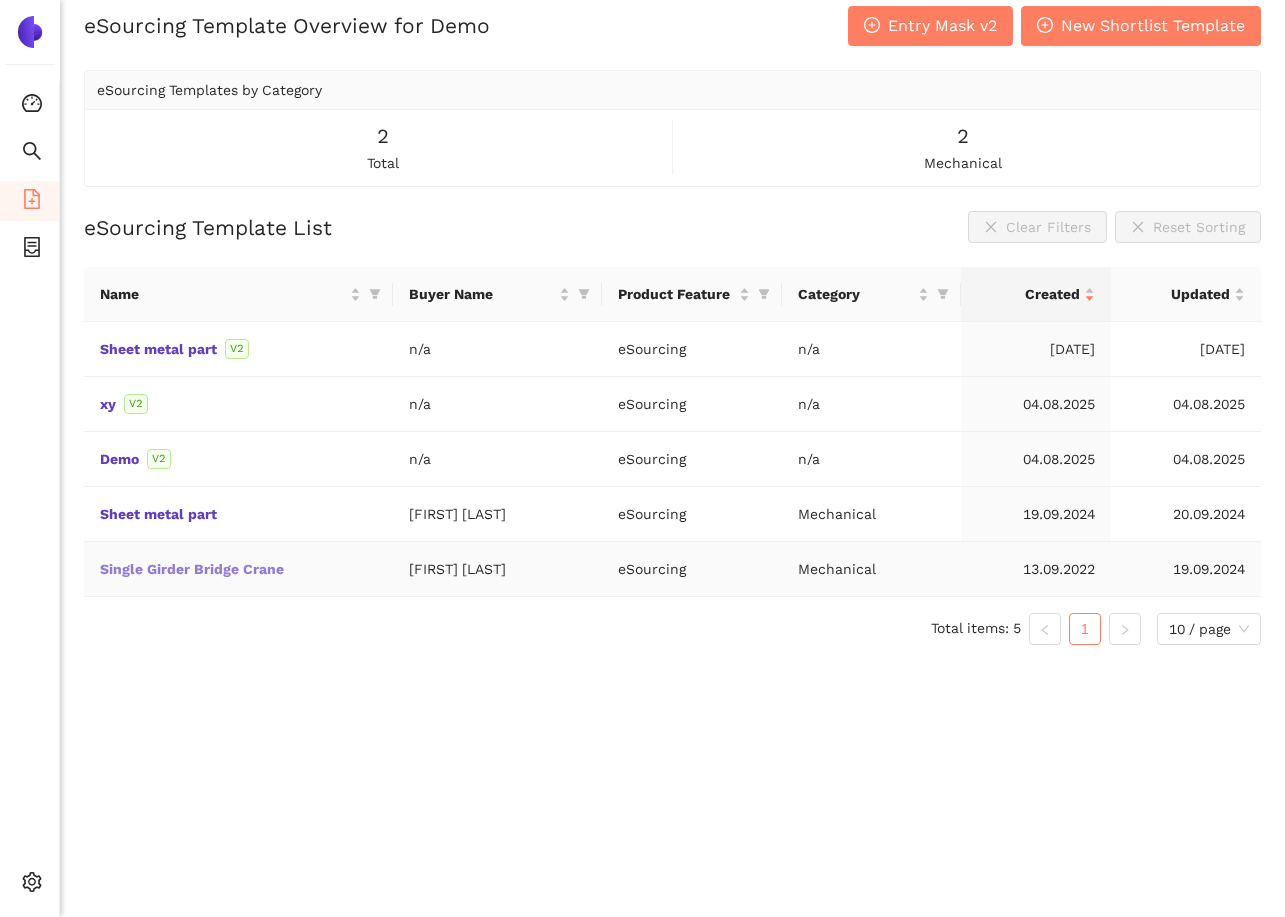 scroll, scrollTop: 23, scrollLeft: 0, axis: vertical 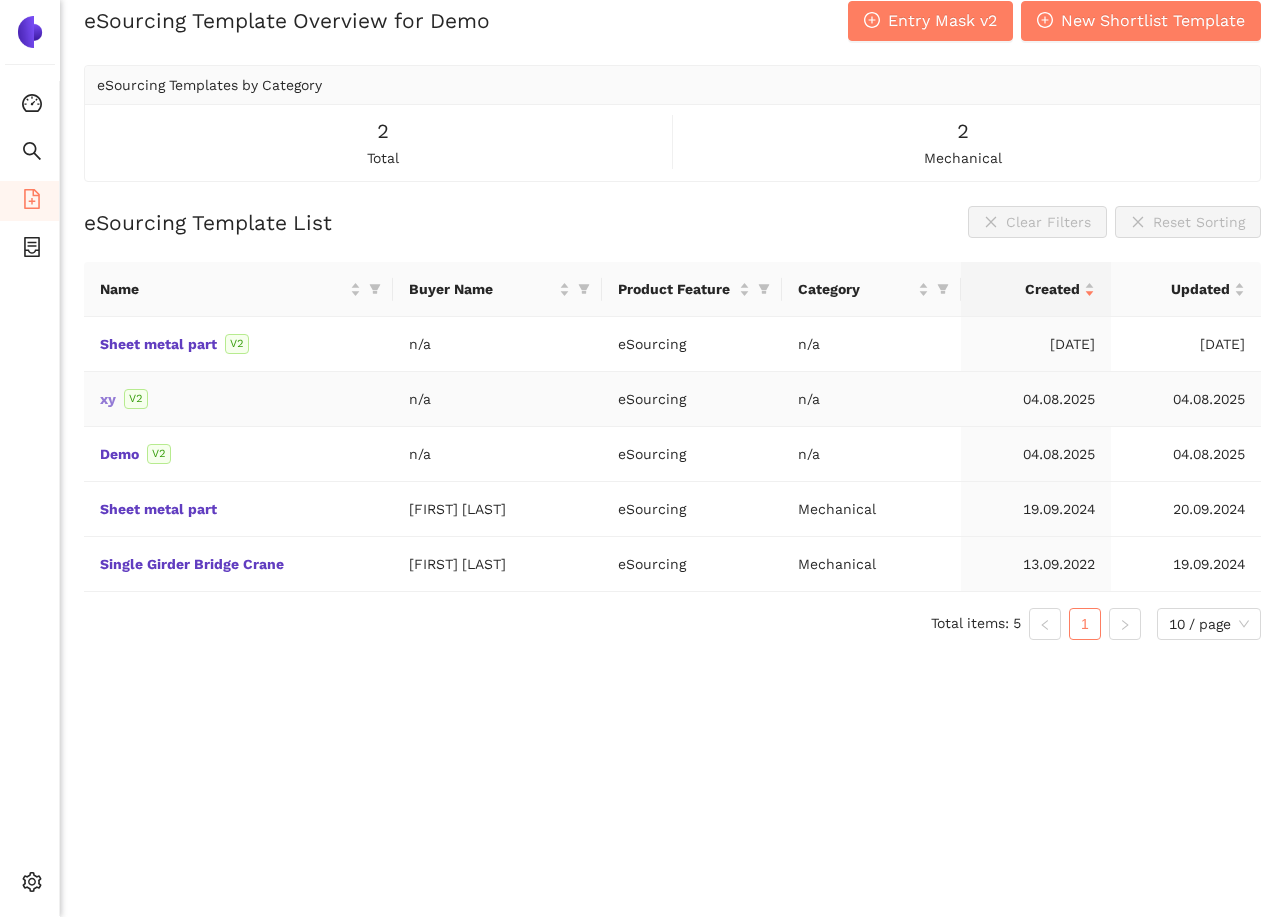 click on "xy" at bounding box center (0, 0) 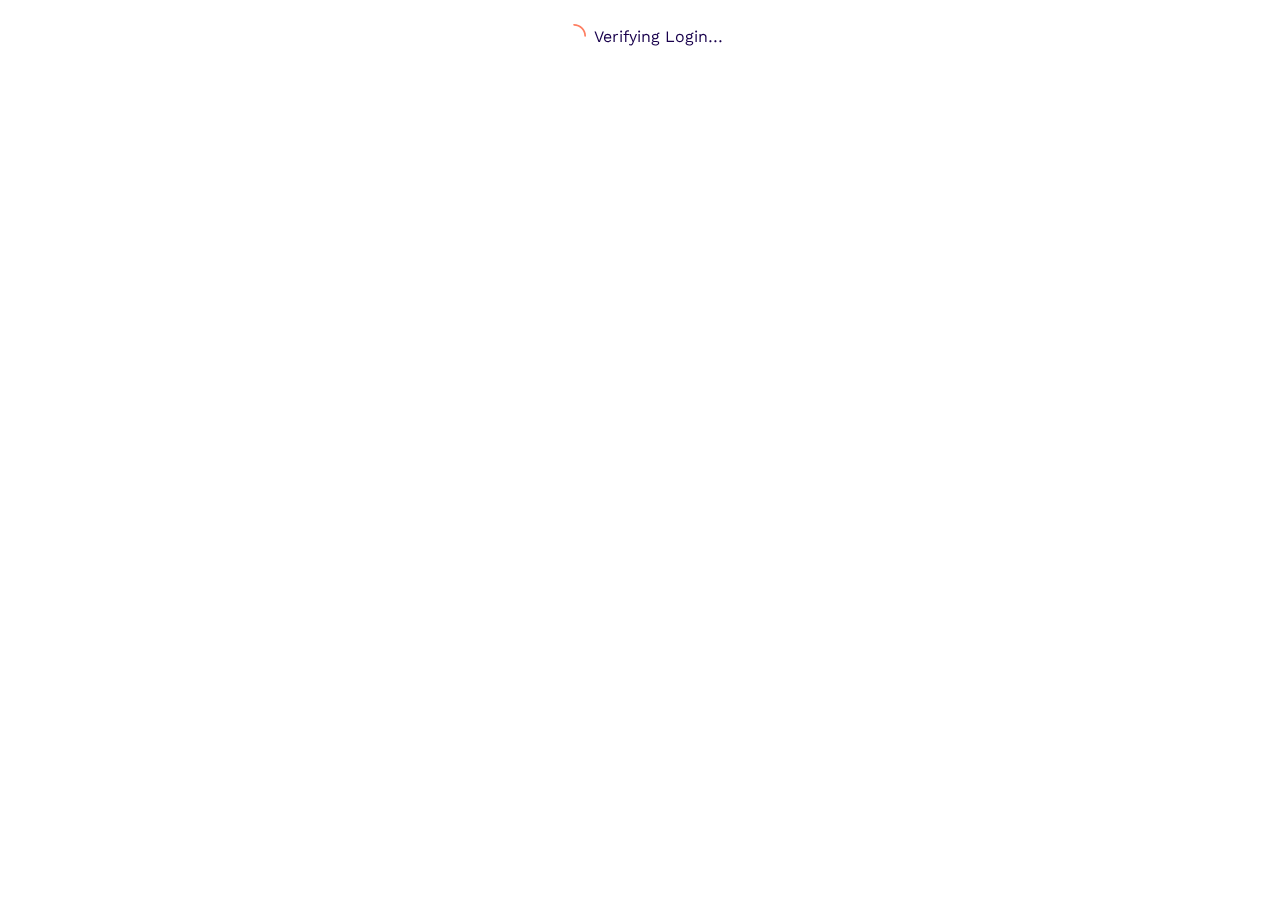scroll, scrollTop: 0, scrollLeft: 0, axis: both 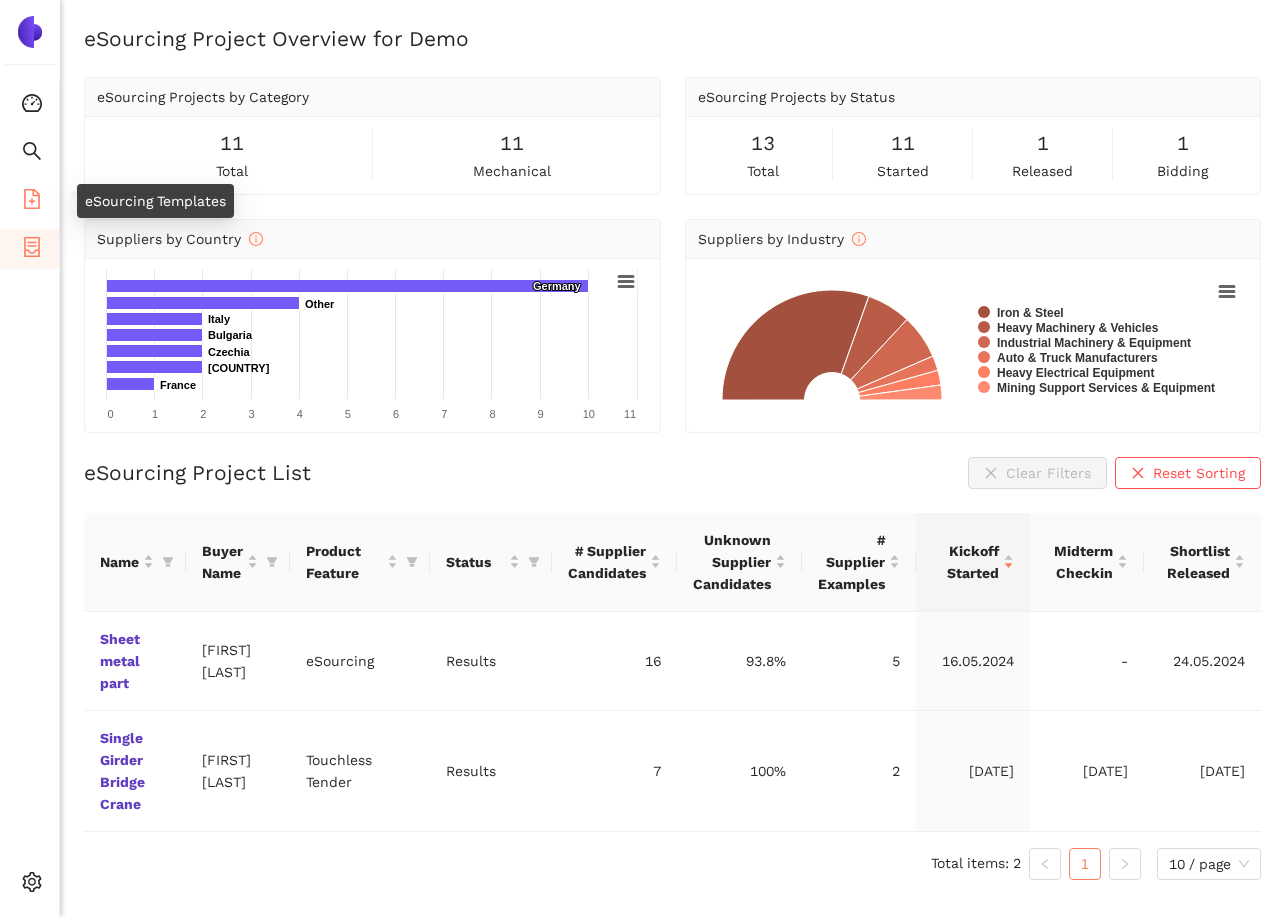 click at bounding box center (32, 202) 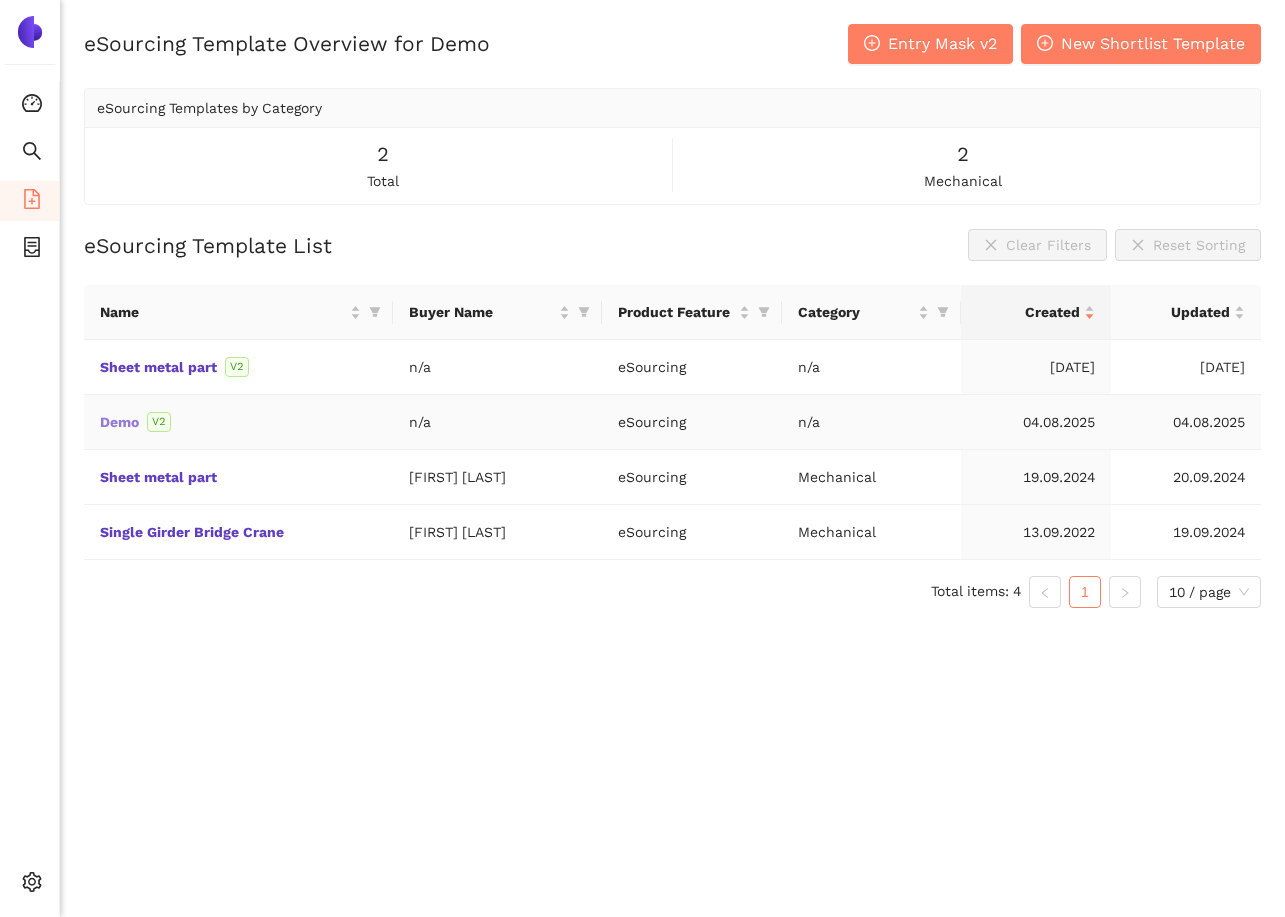 click on "Demo" at bounding box center (0, 0) 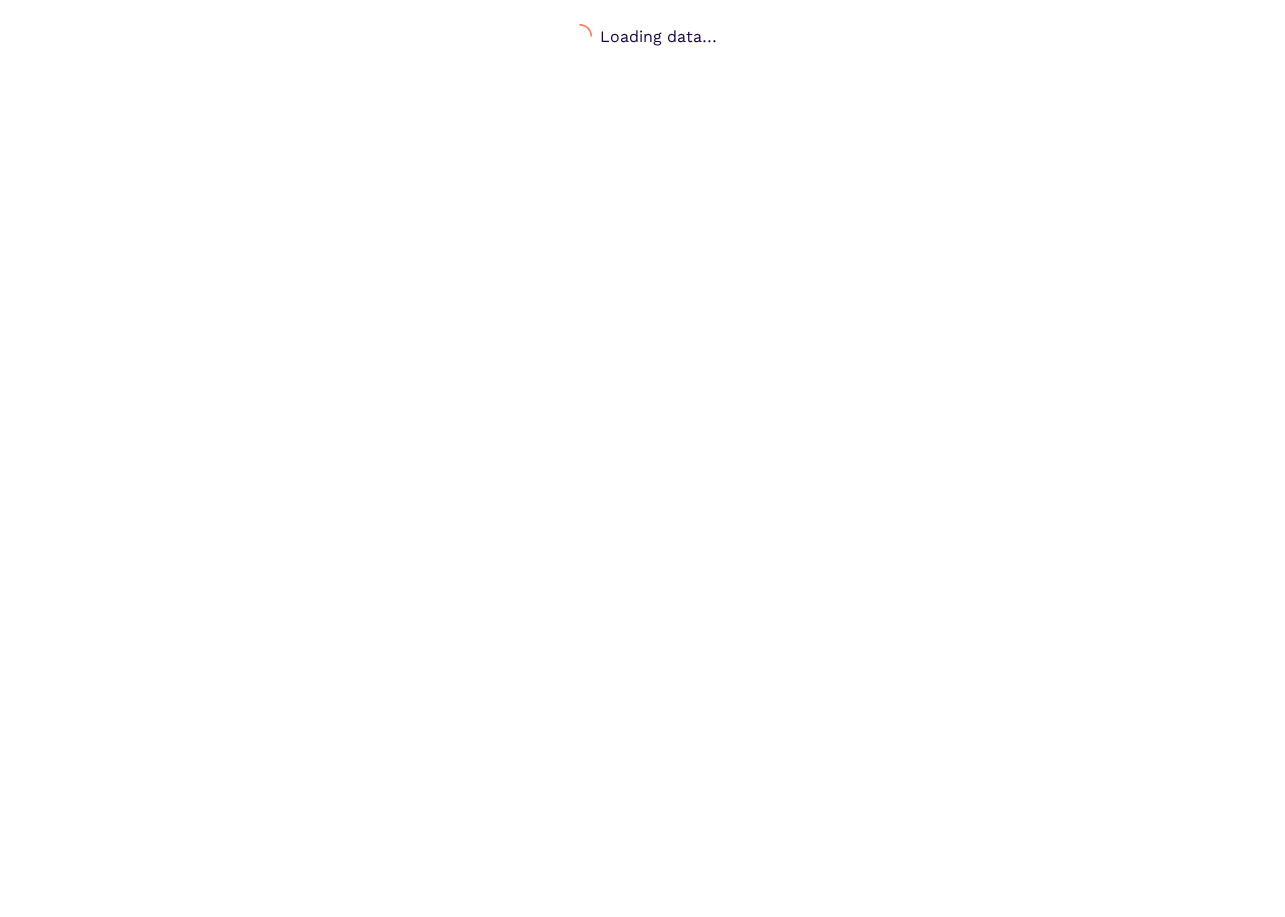 scroll, scrollTop: 0, scrollLeft: 0, axis: both 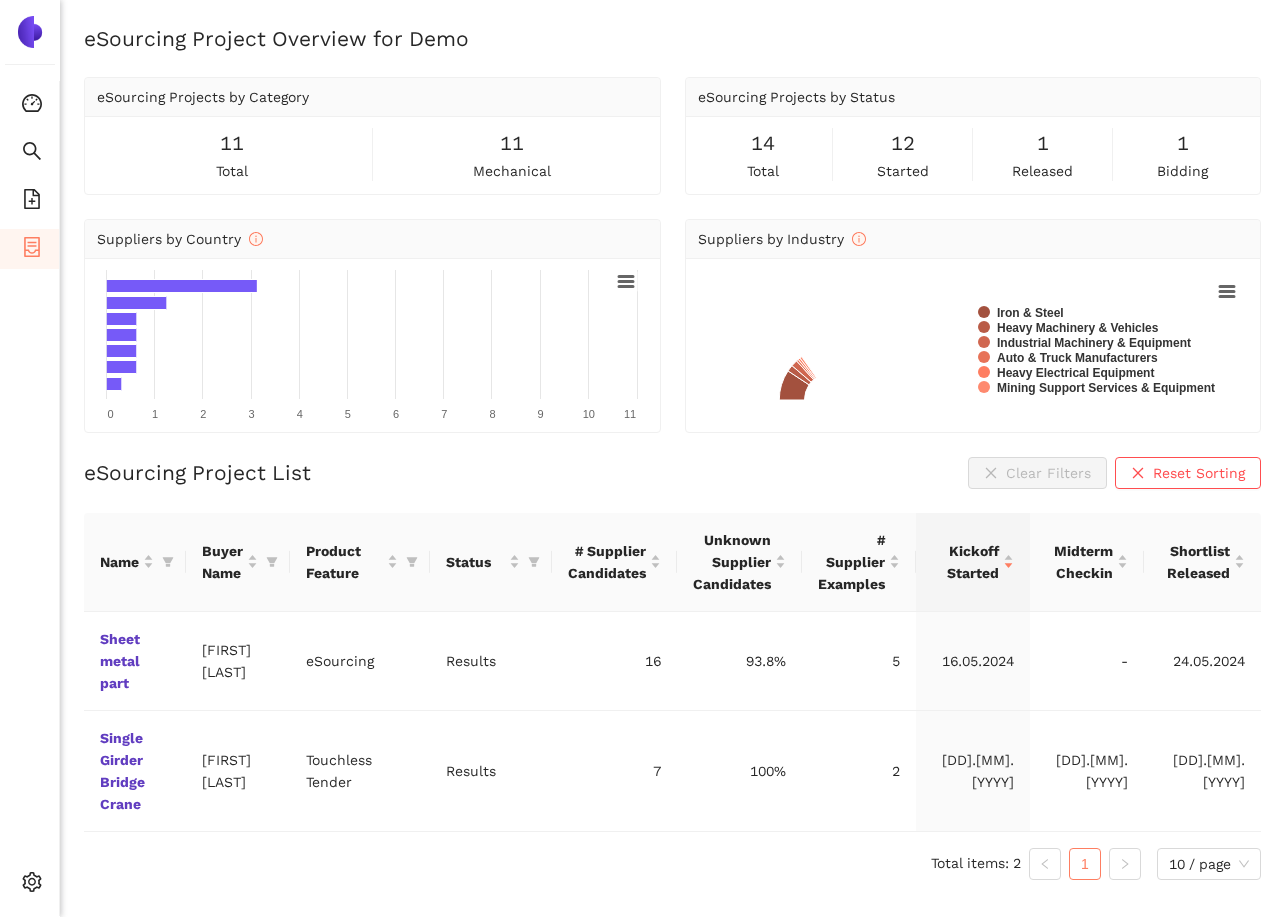 click 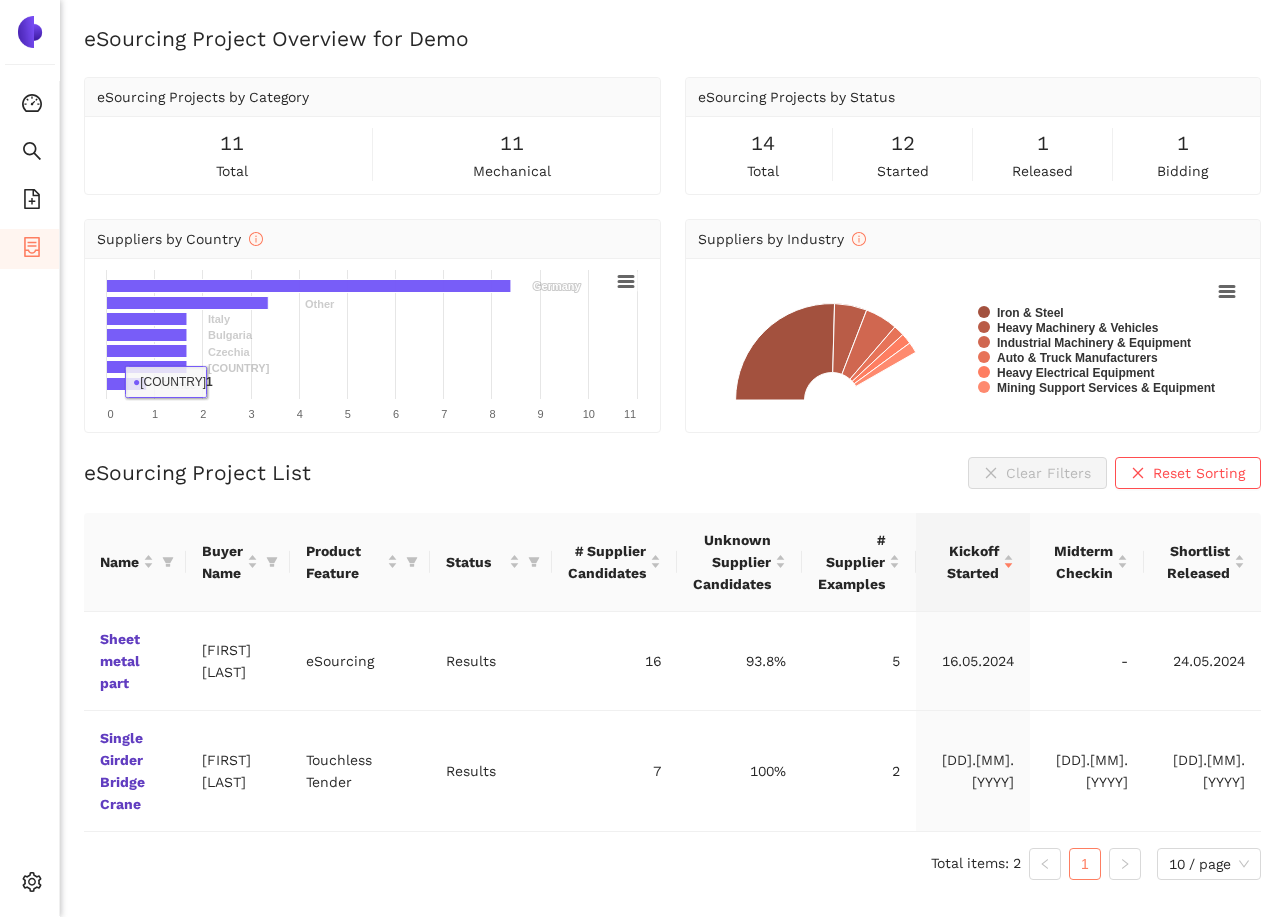 click on "eSourcing Project List Clear Filters Reset Sorting" at bounding box center [672, 473] 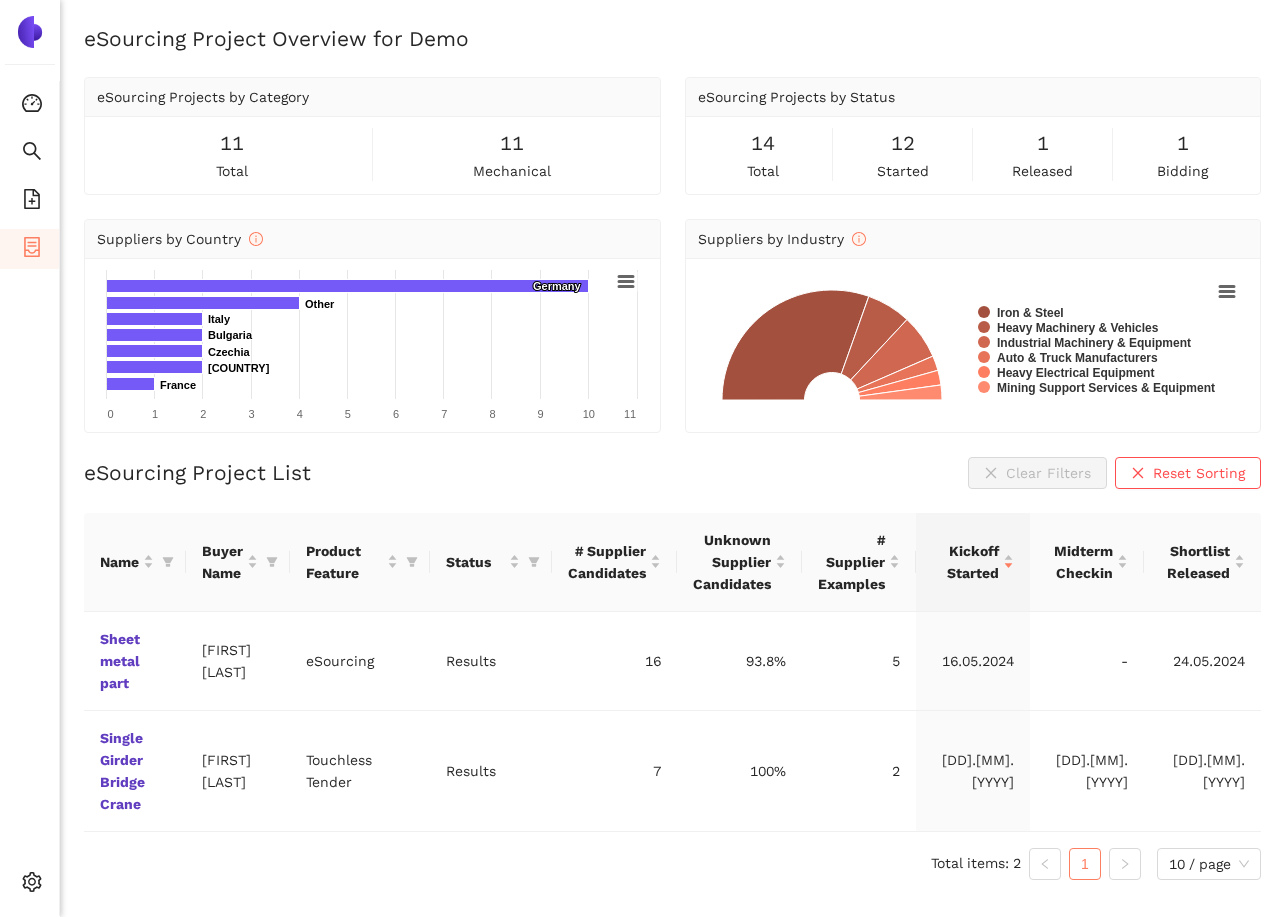 click on "eSourcing Project List Clear Filters Reset Sorting" at bounding box center (672, 473) 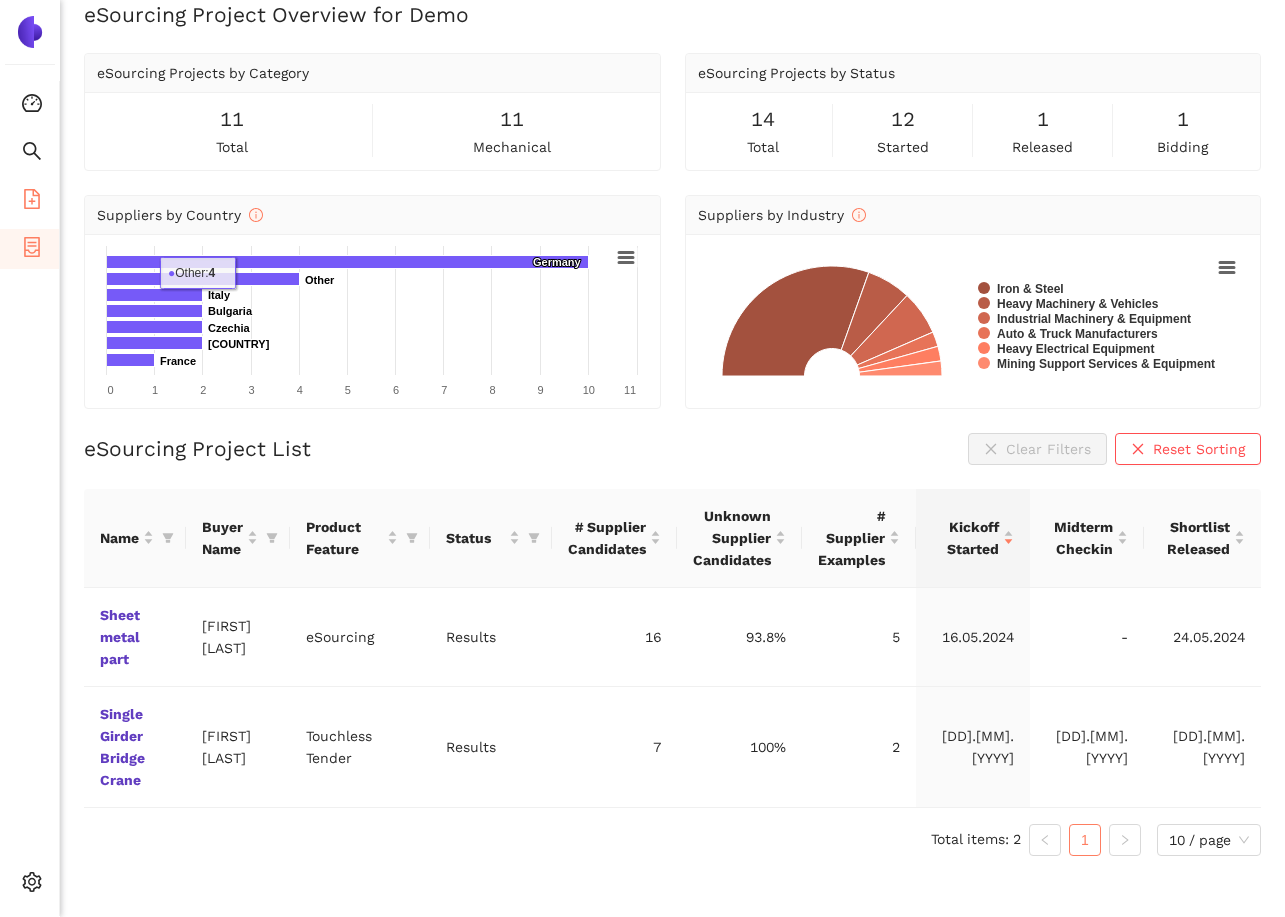 click 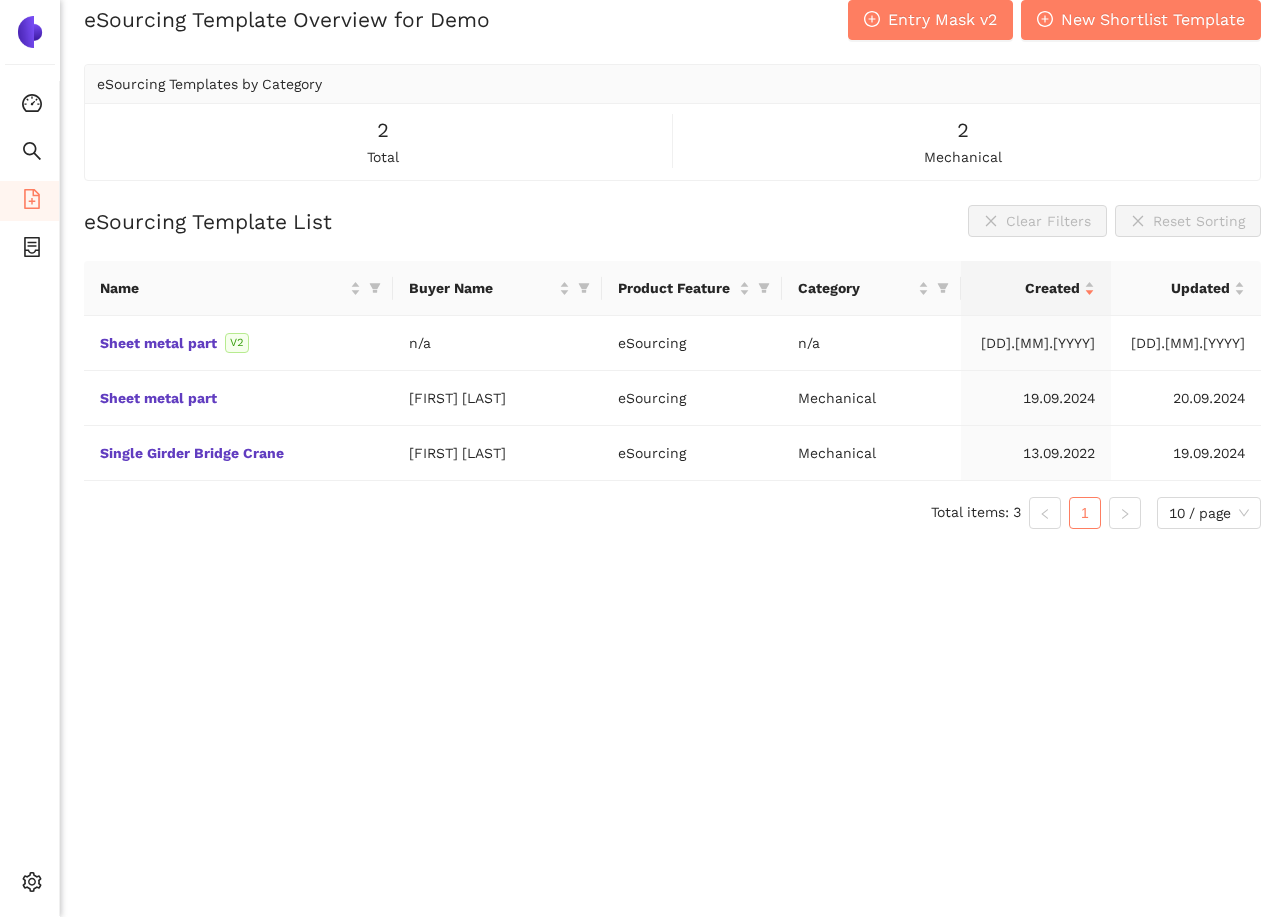 scroll, scrollTop: 0, scrollLeft: 0, axis: both 